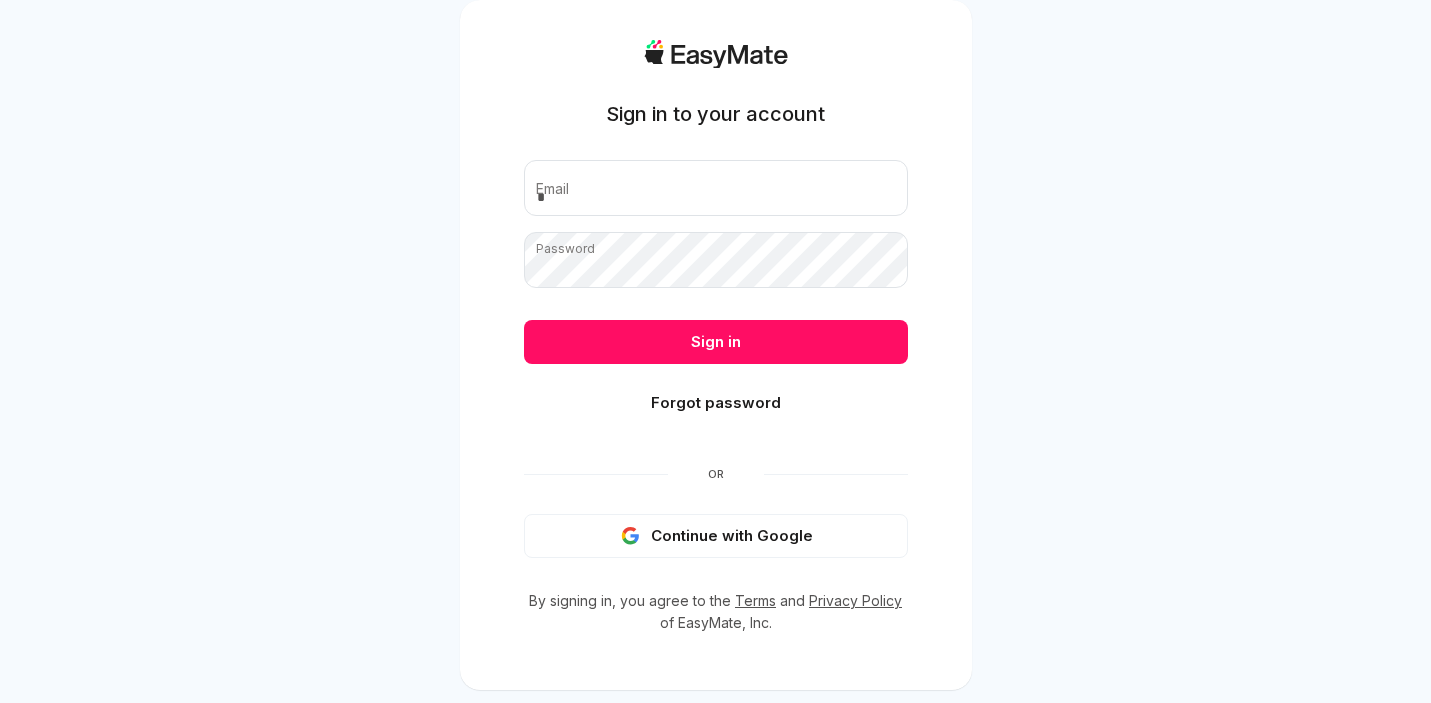 scroll, scrollTop: 0, scrollLeft: 0, axis: both 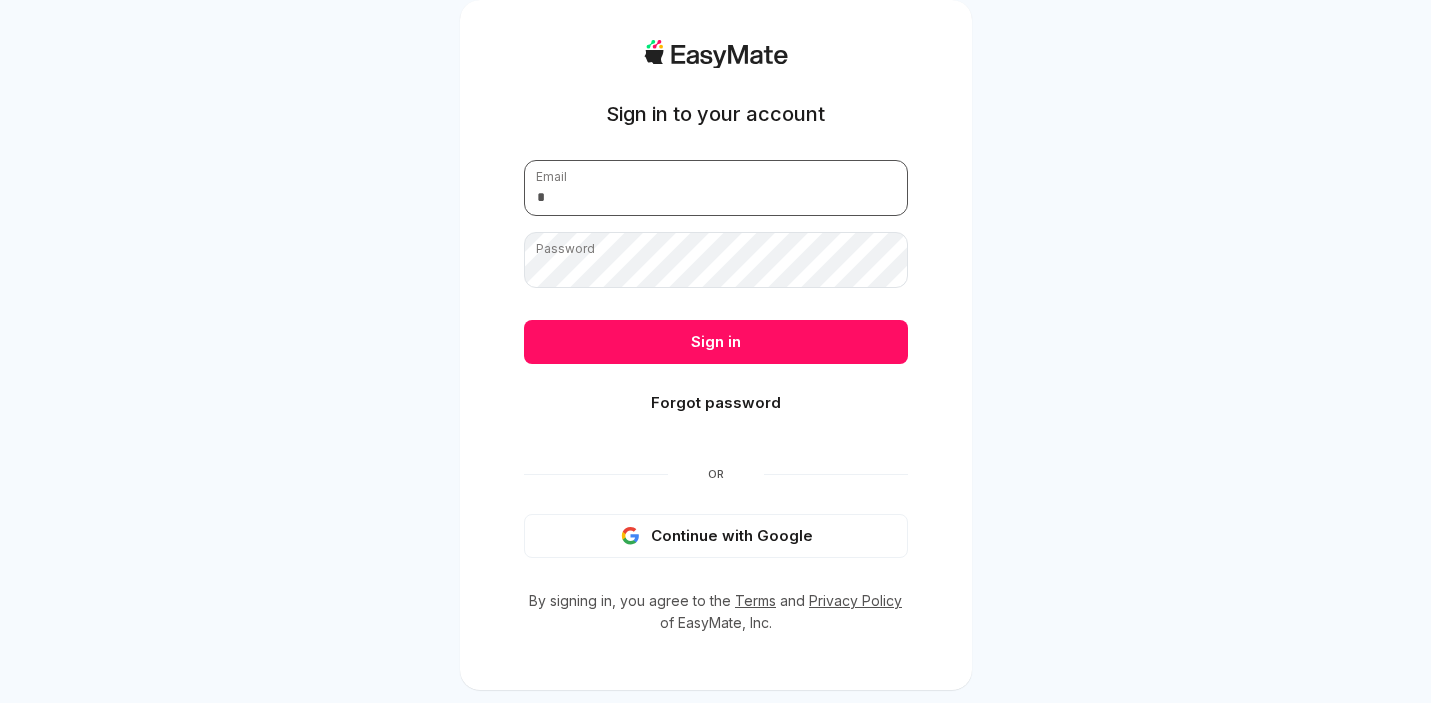 click at bounding box center (716, 188) 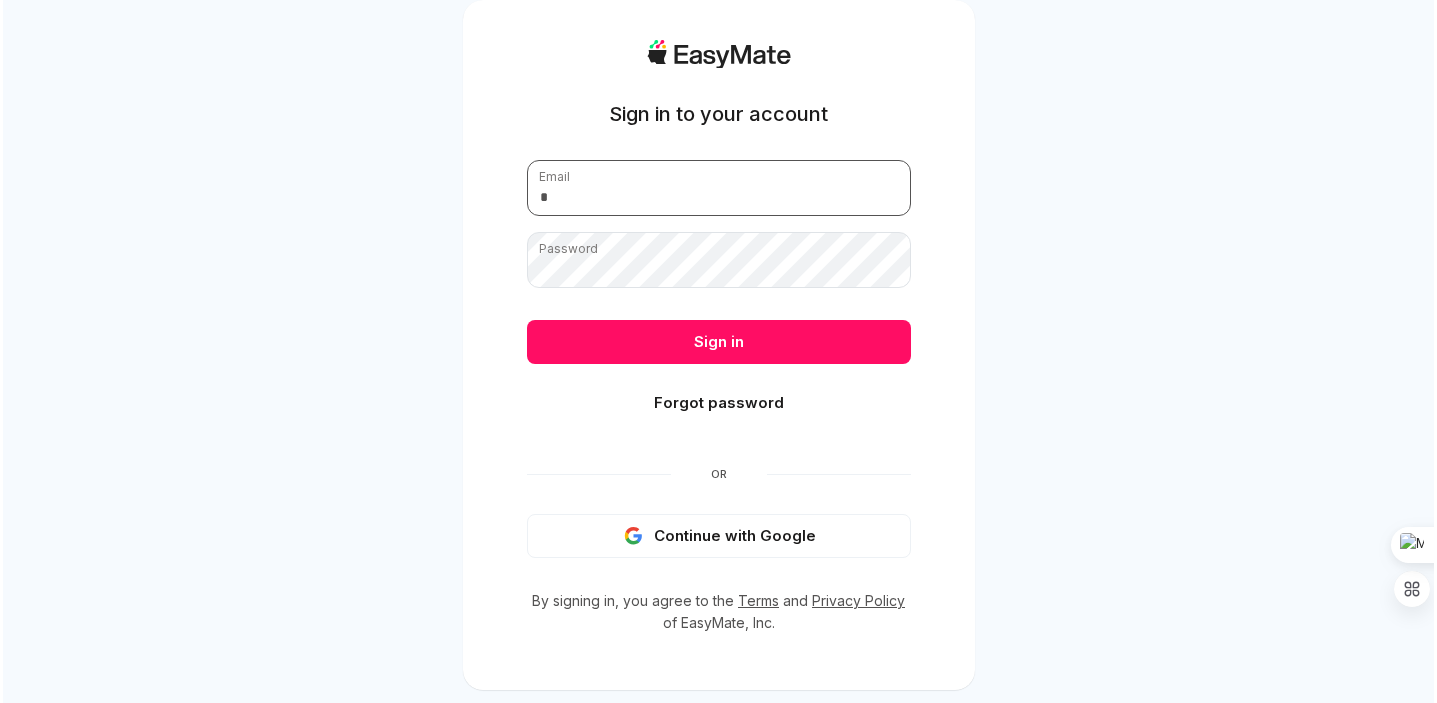scroll, scrollTop: 0, scrollLeft: 0, axis: both 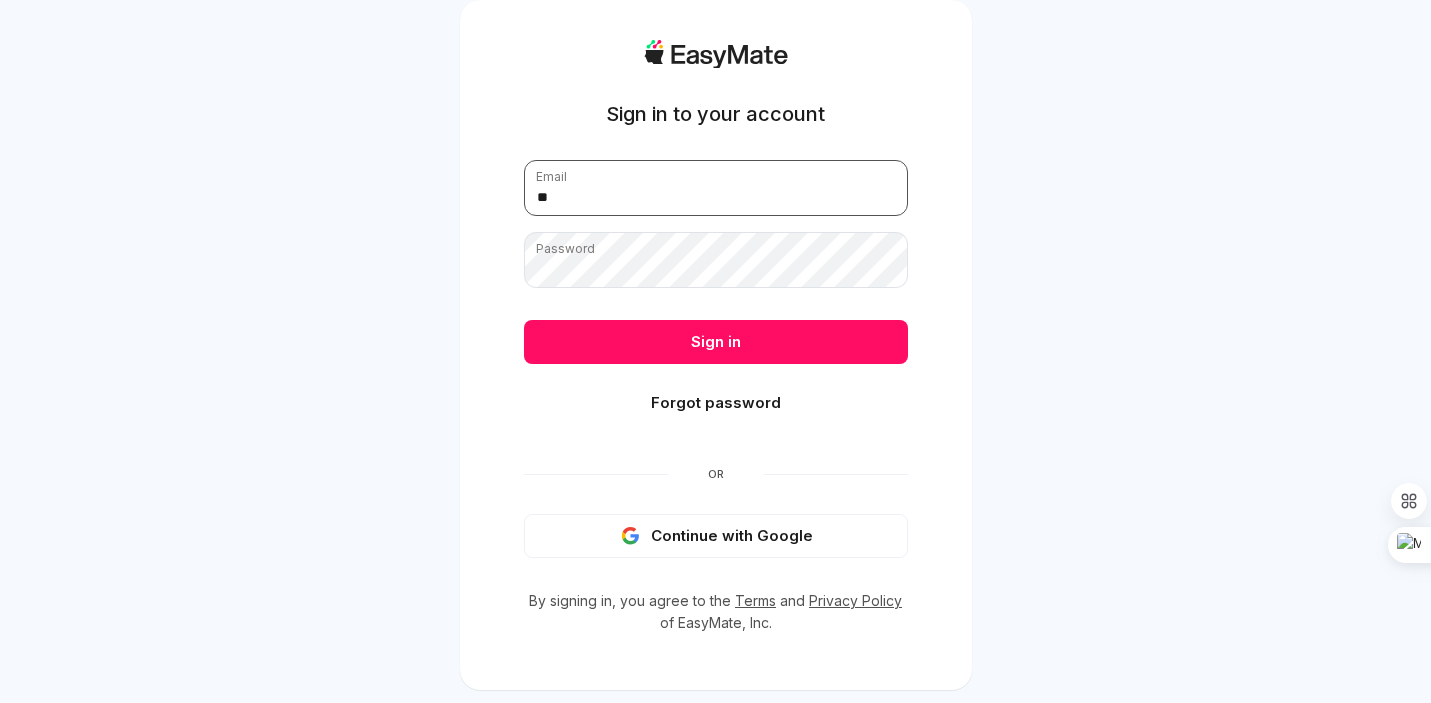 type on "*" 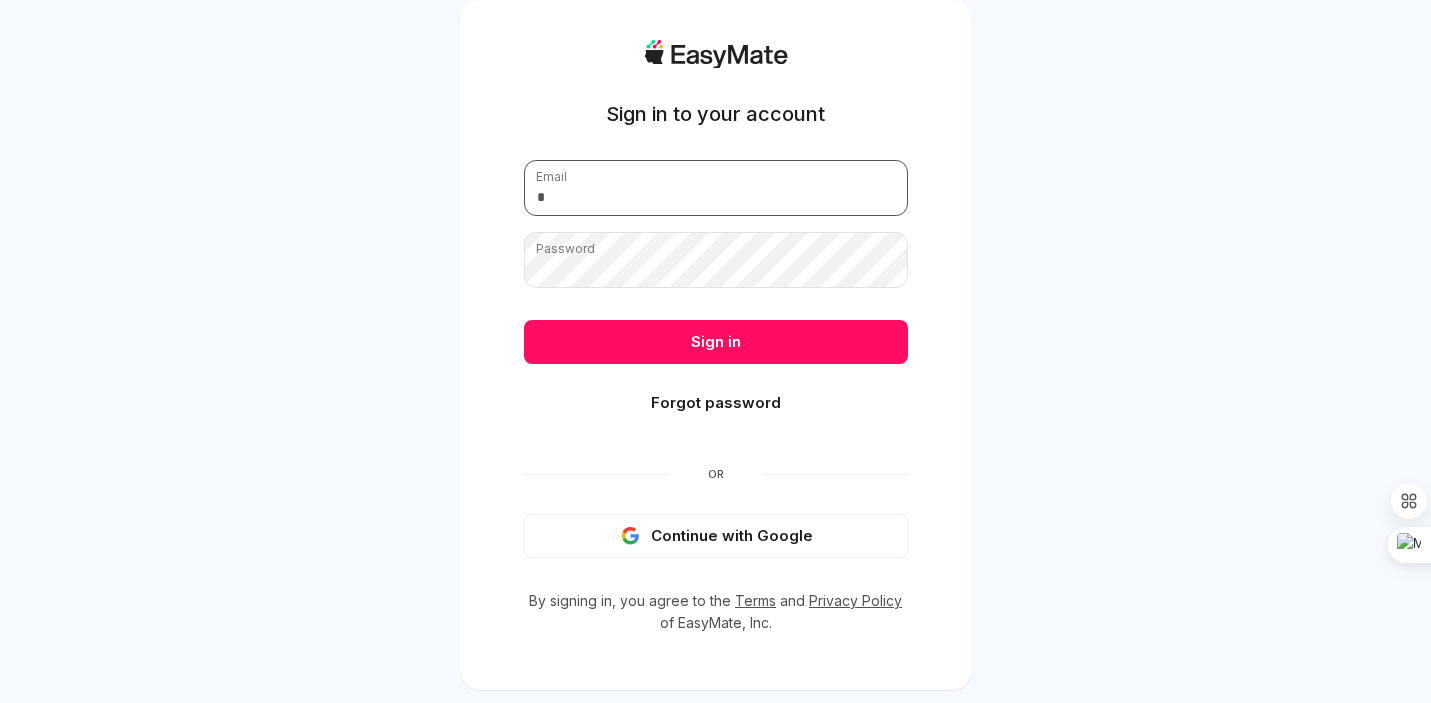 click at bounding box center (716, 188) 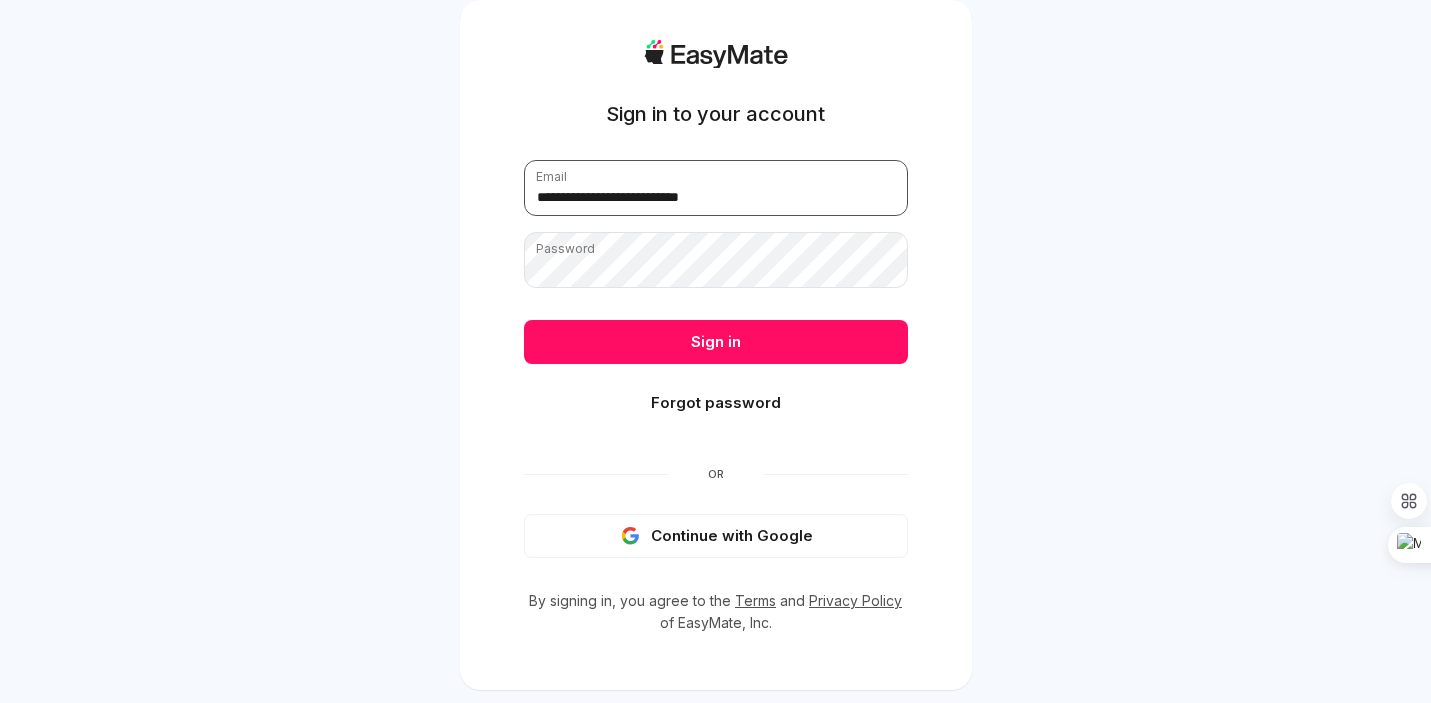 type on "**********" 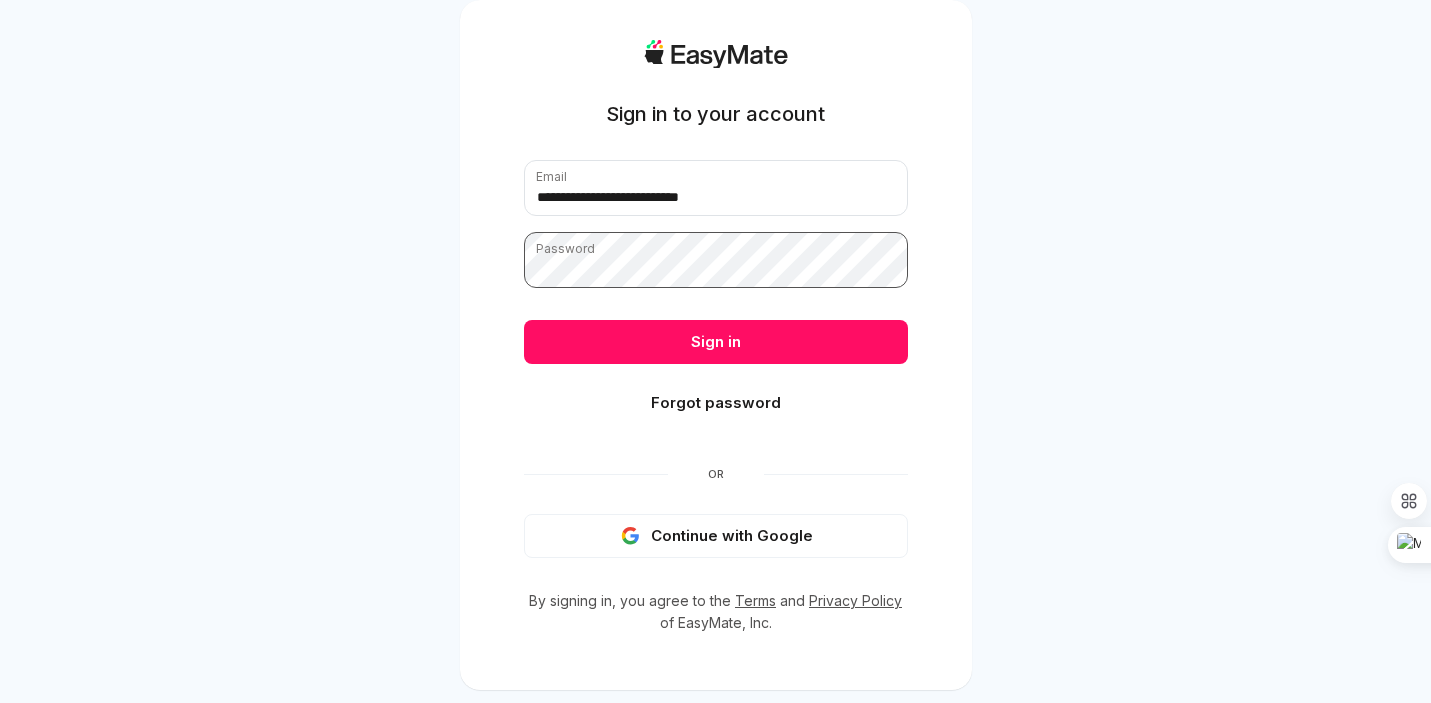 click on "Sign in" at bounding box center [716, 342] 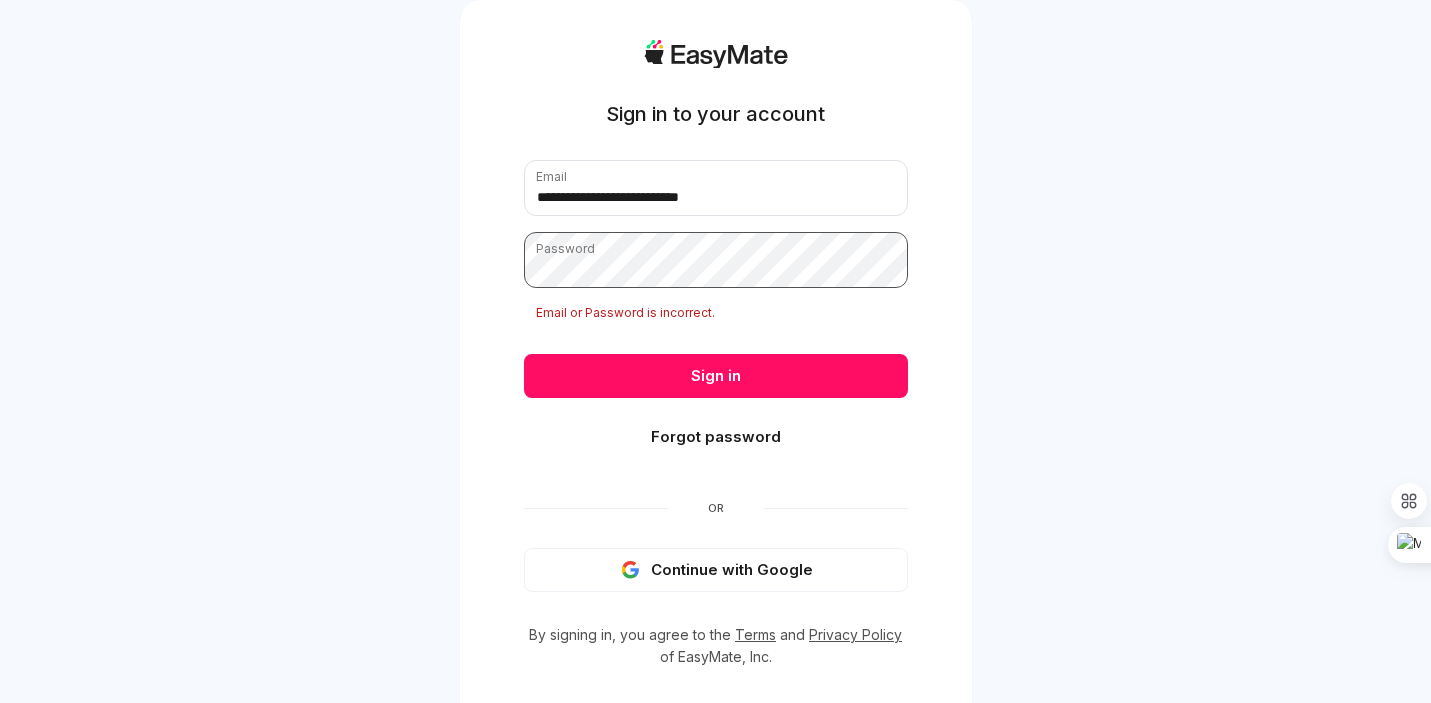 click on "Sign in" at bounding box center (716, 376) 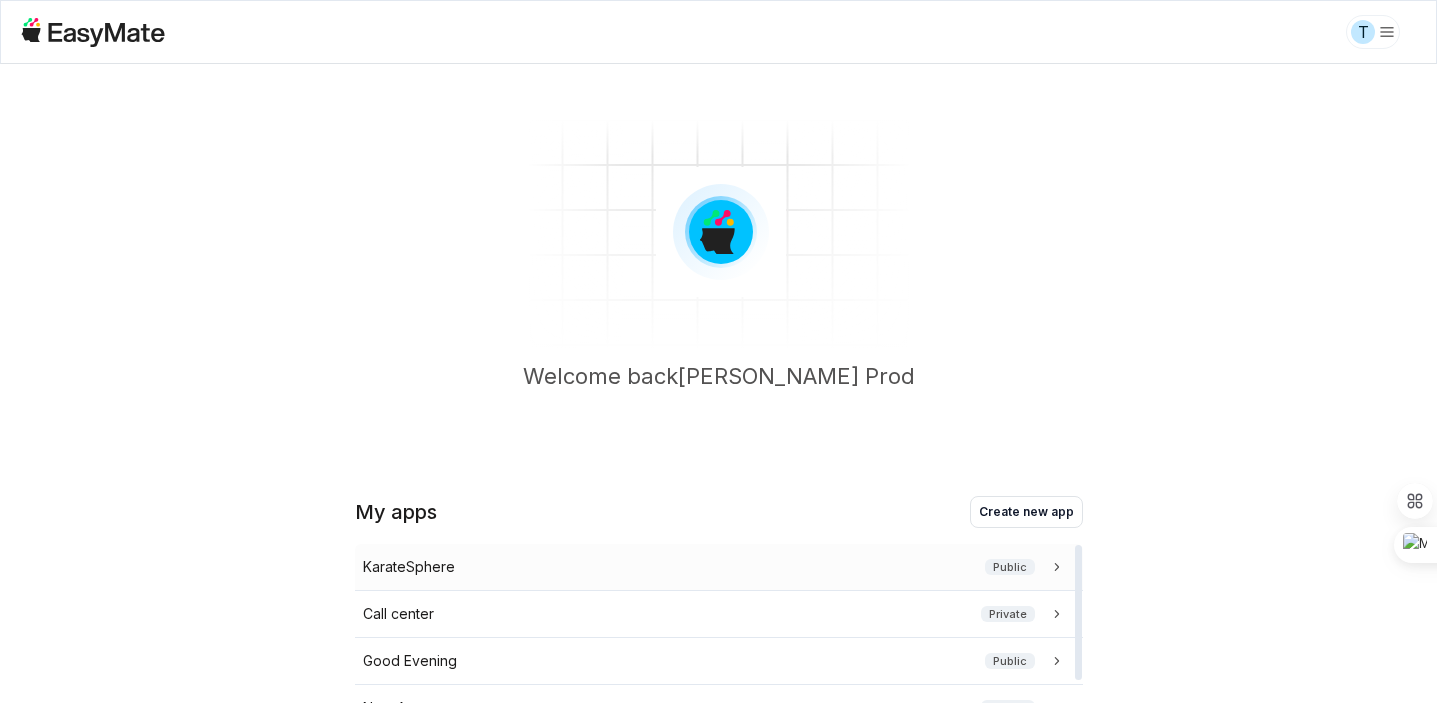 click on "KarateSphere Public" at bounding box center (715, 567) 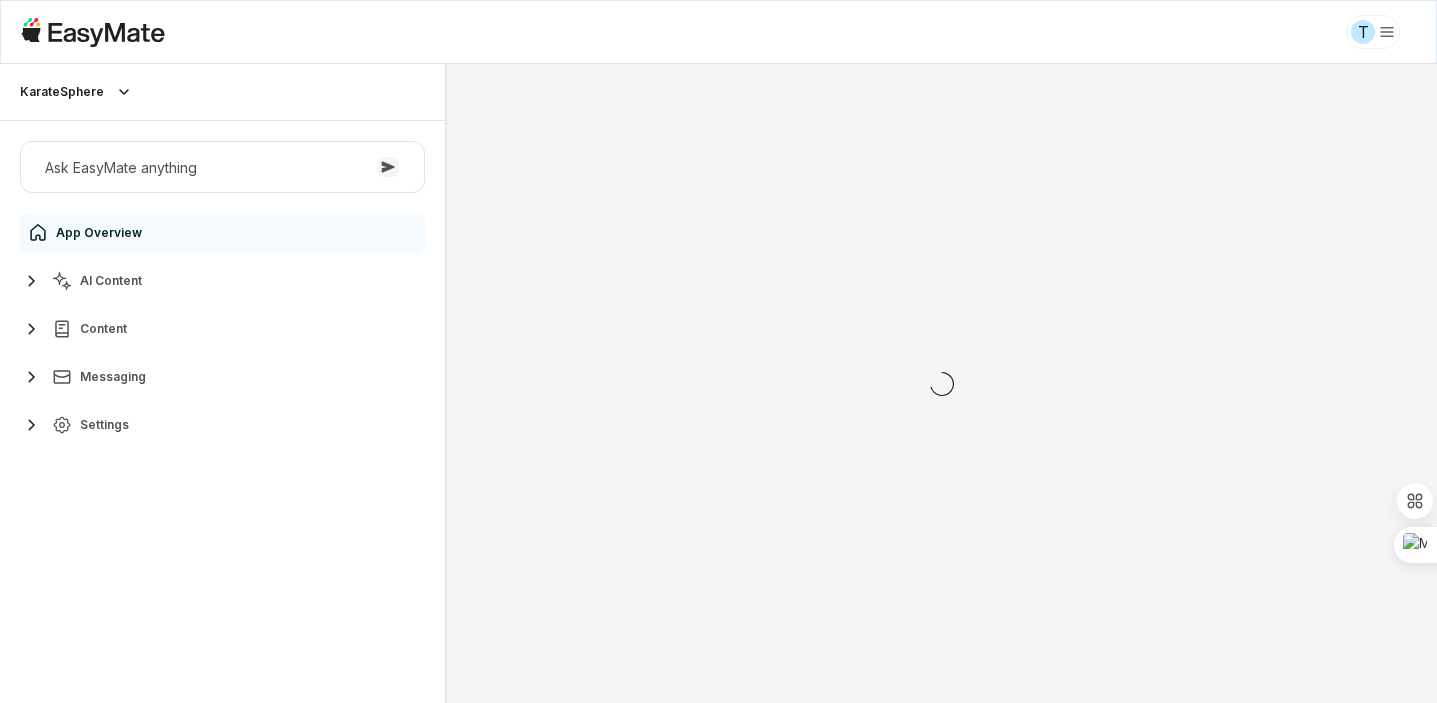 scroll, scrollTop: 0, scrollLeft: 0, axis: both 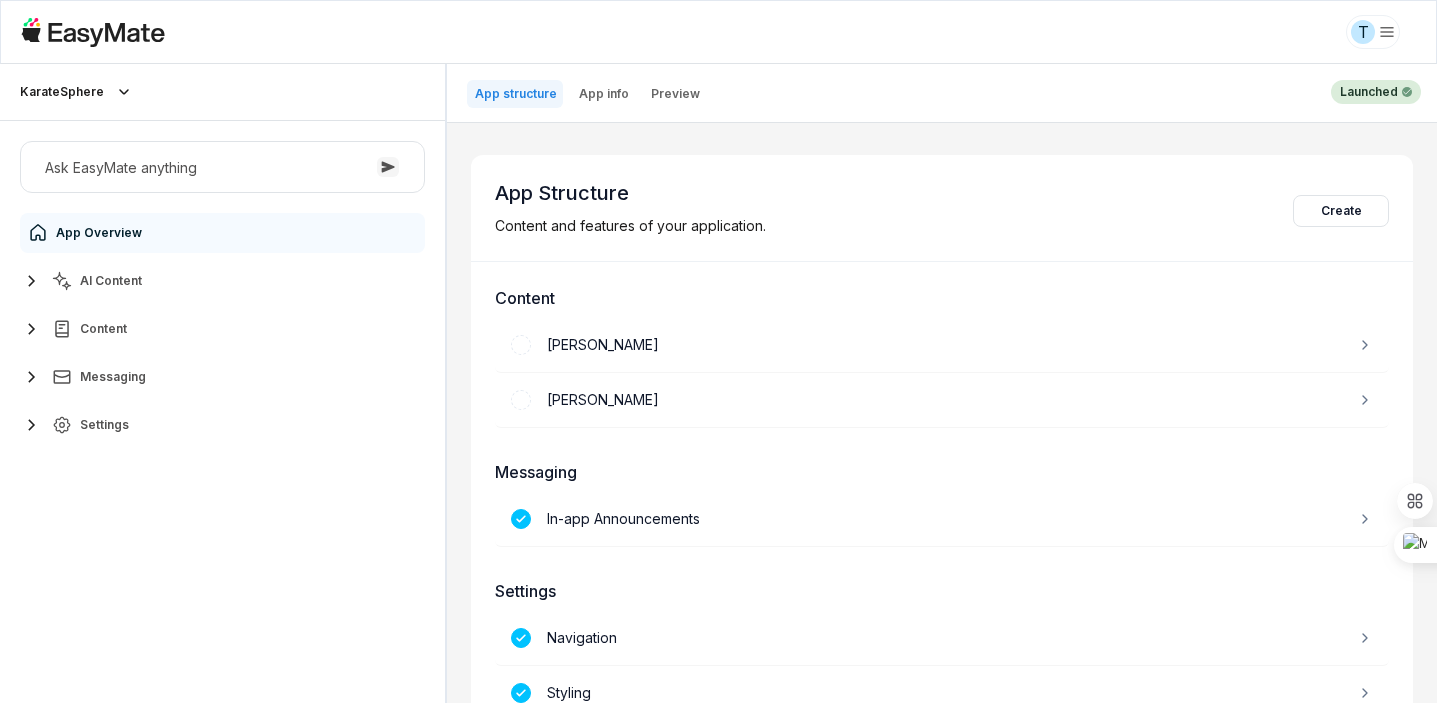 click on "AI Content" at bounding box center [222, 281] 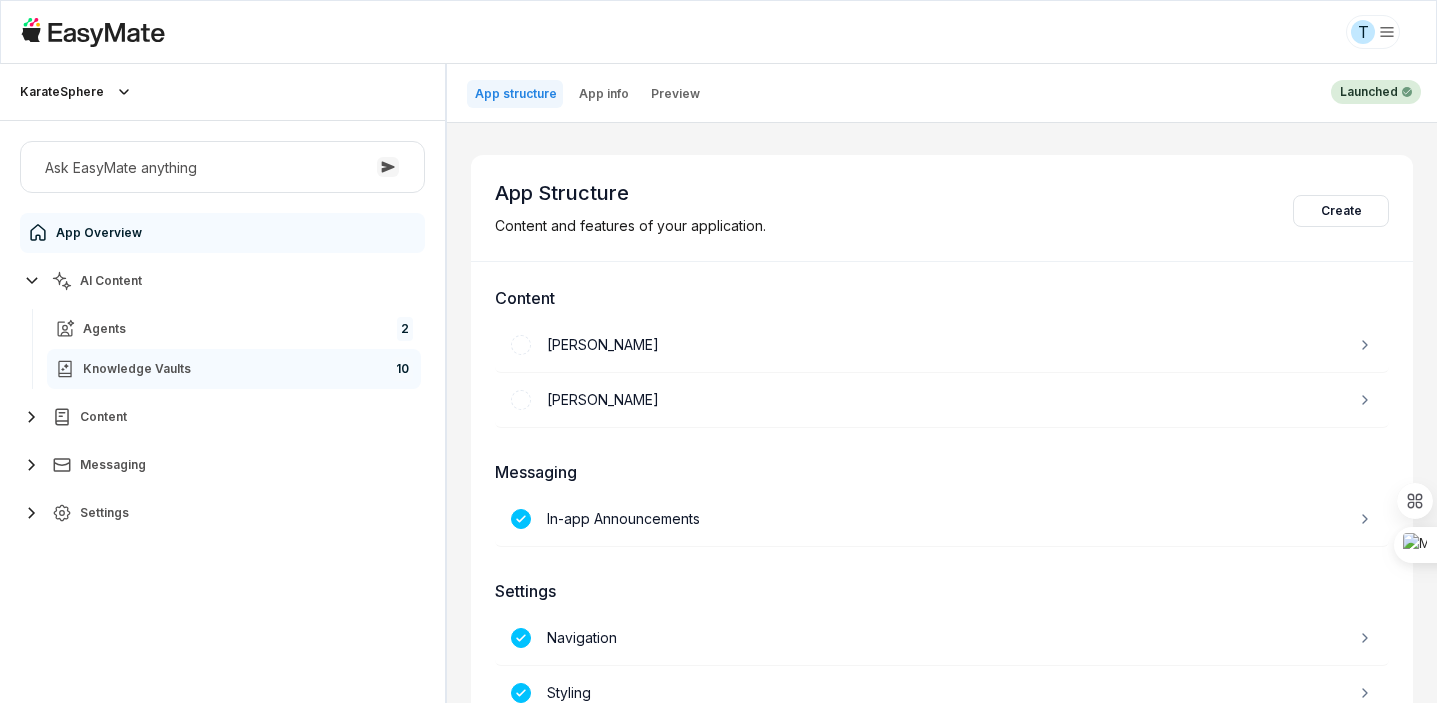 click on "Knowledge Vaults" at bounding box center (137, 369) 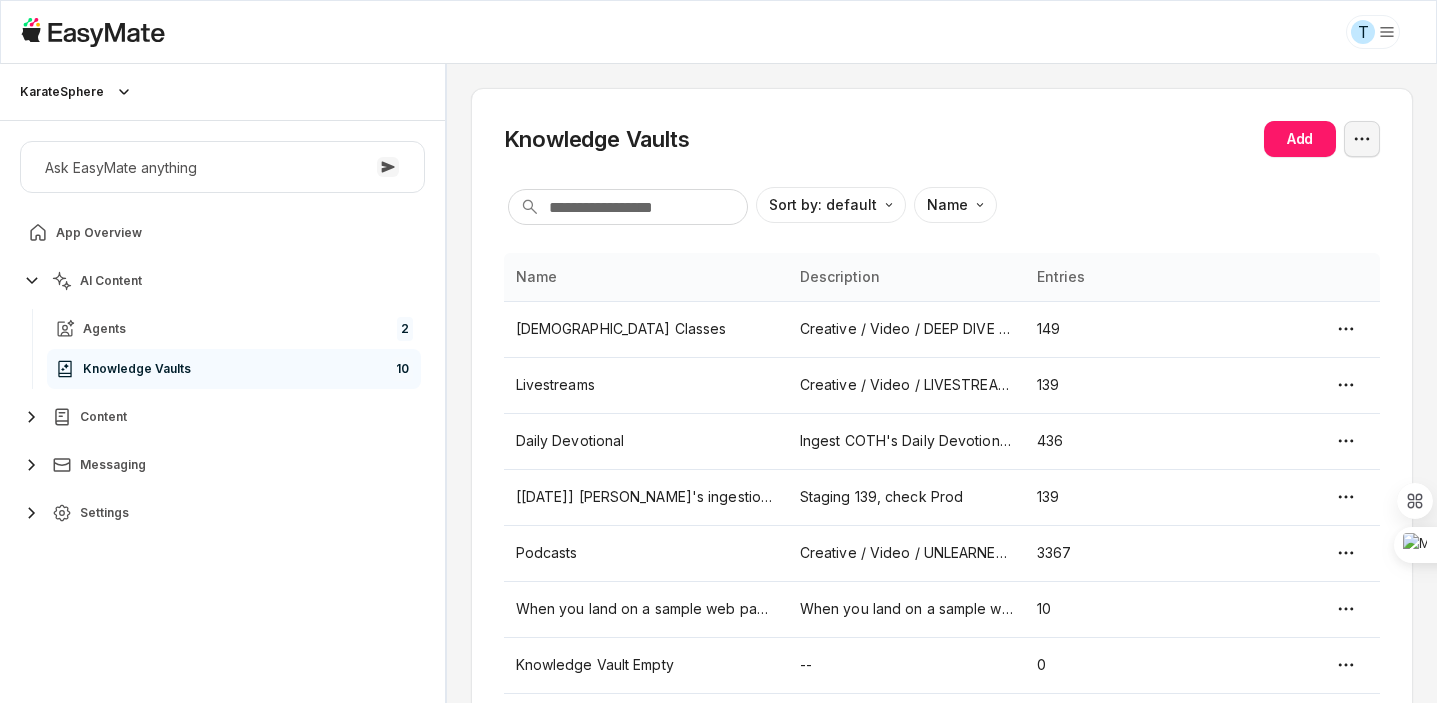 click on "T KarateSphere KarateSphere Ask EasyMate anything App Overview AI Content Agents 2 Knowledge Vaults 10 Content Messaging Settings B How can I help you [DATE]? Scroll to bottom Send Knowledge Vaults Add Sort by: default Direction Name Name Description Entries [DEMOGRAPHIC_DATA] Classes Creative / Video / DEEP DIVE [DEMOGRAPHIC_DATA] CLASS [VIDEOS]
1d3SAf5tdqLrmqxVr9DpSo4iygVFQYnZ- 149 Livestreams Creative / Video / LIVESTREAMS
1_8Zes_fY44QreV-C8x7tfNDt5hd3-7wM 139 Daily Devotional Ingest COTH's Daily Devotional content as a content batch
[URL][DOMAIN_NAME] 436 [[DATE]] [PERSON_NAME]'s ingestion 4 Creative -> Video -> Deep Dive Bible Class Staging 139, check Prod 139 Podcasts Creative / Video / UNLEARNED WISDOM PODCAST [MAIN]
[DATE], removed 1jpNzQL_xCOlpLcQmpYOybm3bmj3IR6c- 3367 10 Knowledge Vault Empty -- 0 Daily life KV created by Truoc 3 KarateVault -- 24 Testing data -- 6 *" at bounding box center [718, 351] 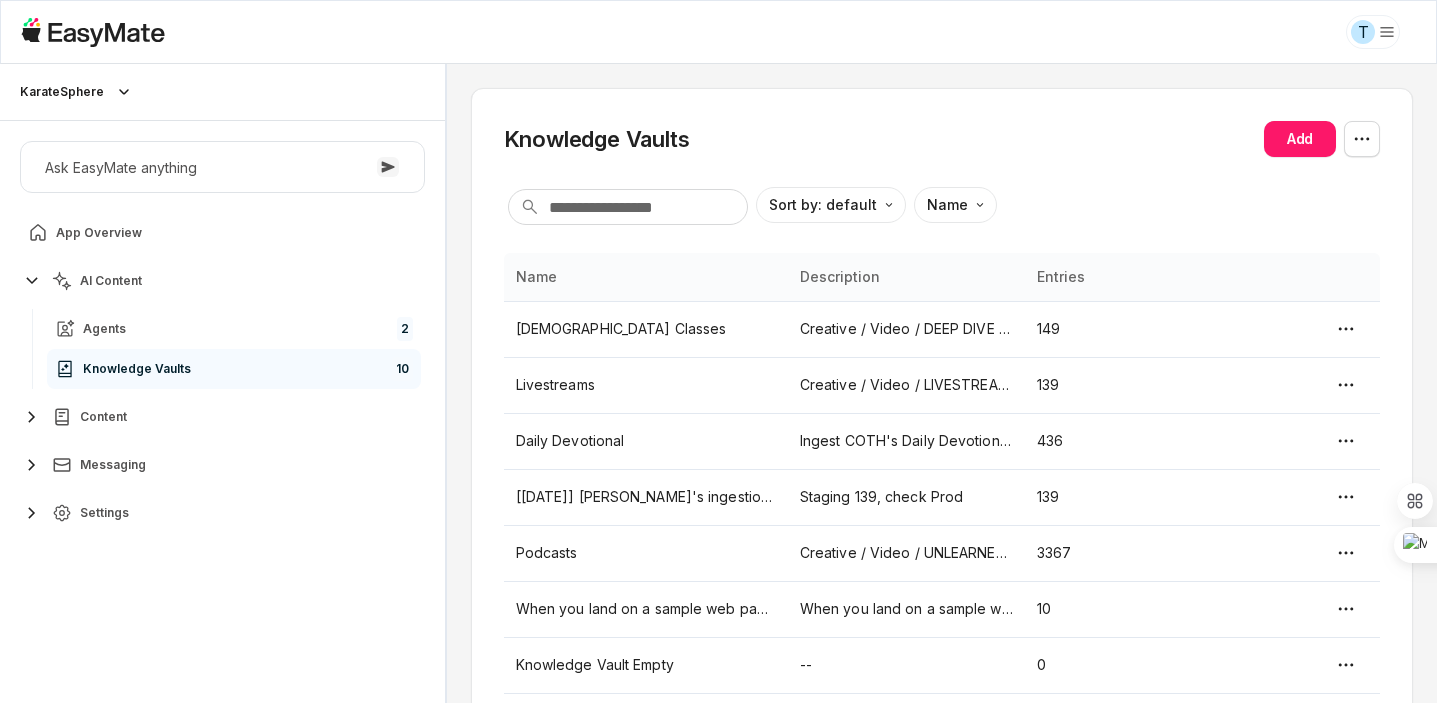 click on "T KarateSphere KarateSphere Ask EasyMate anything App Overview AI Content Agents 2 Knowledge Vaults 10 Content Messaging Settings B How can I help you [DATE]? Scroll to bottom Send Knowledge Vaults Add Sort by: default Direction Name Name Description Entries [DEMOGRAPHIC_DATA] Classes Creative / Video / DEEP DIVE [DEMOGRAPHIC_DATA] CLASS [VIDEOS]
1d3SAf5tdqLrmqxVr9DpSo4iygVFQYnZ- 149 Livestreams Creative / Video / LIVESTREAMS
1_8Zes_fY44QreV-C8x7tfNDt5hd3-7wM 139 Daily Devotional Ingest COTH's Daily Devotional content as a content batch
[URL][DOMAIN_NAME] 436 [[DATE]] [PERSON_NAME]'s ingestion 4 Creative -> Video -> Deep Dive Bible Class Staging 139, check Prod 139 Podcasts Creative / Video / UNLEARNED WISDOM PODCAST [MAIN]
[DATE], removed 1jpNzQL_xCOlpLcQmpYOybm3bmj3IR6c- 3367 10 Knowledge Vault Empty -- 0 Daily life KV created by Truoc 3 KarateVault -- 24 Testing data -- 6 *" at bounding box center [718, 351] 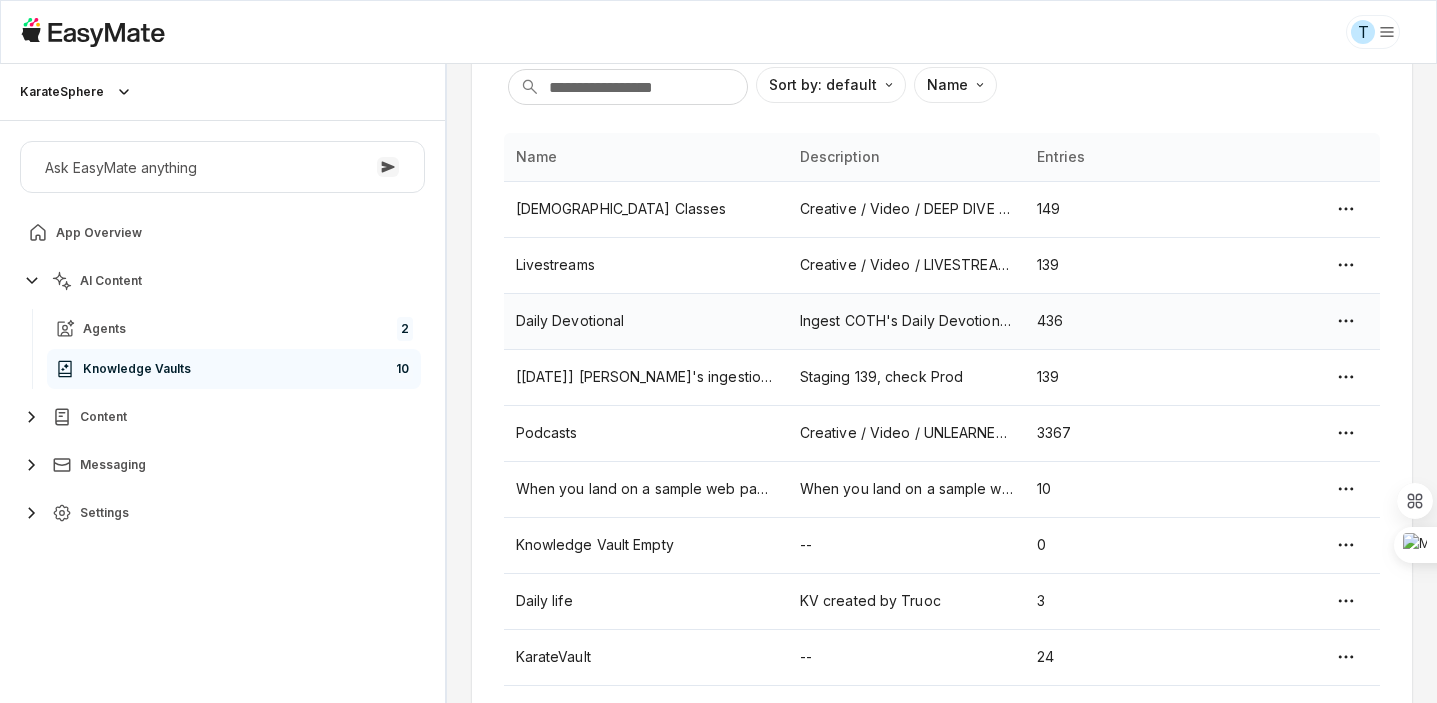 scroll, scrollTop: 118, scrollLeft: 0, axis: vertical 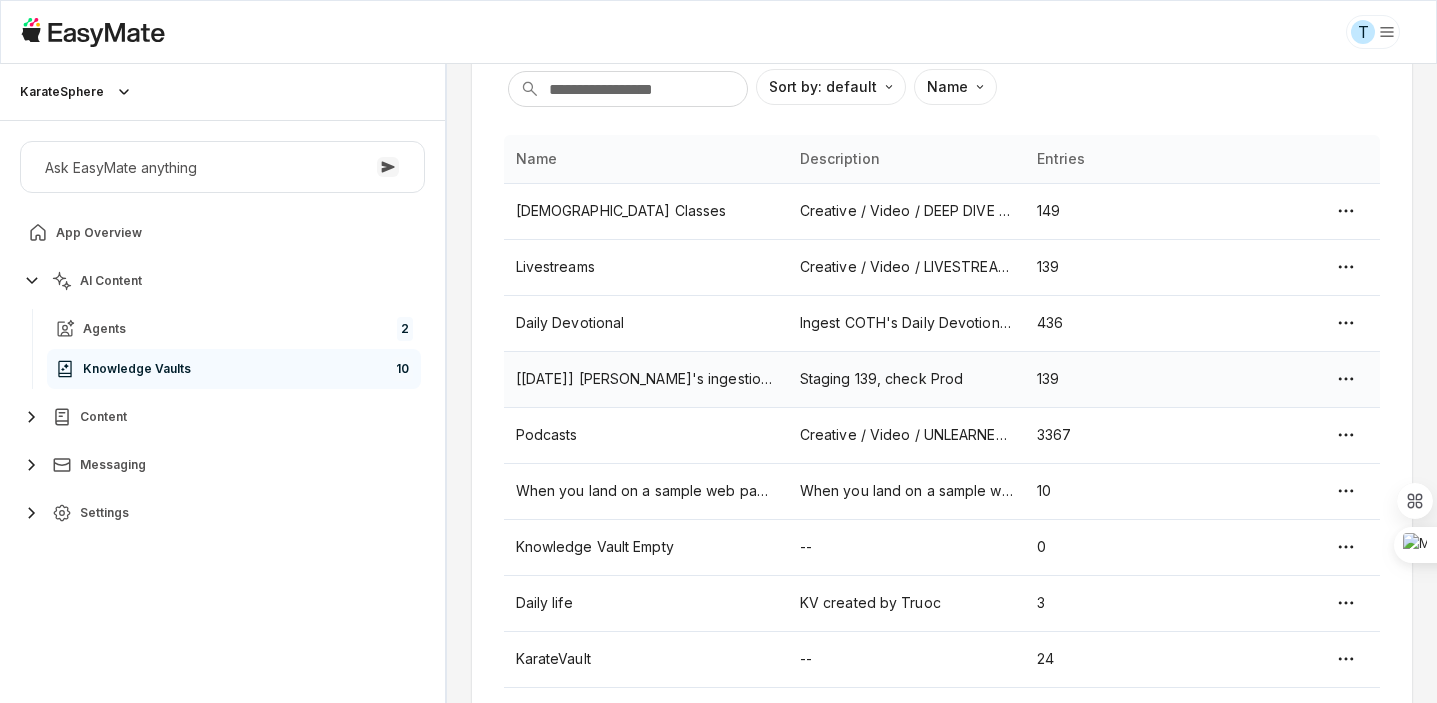 click on "Staging 139, check Prod" at bounding box center [906, 379] 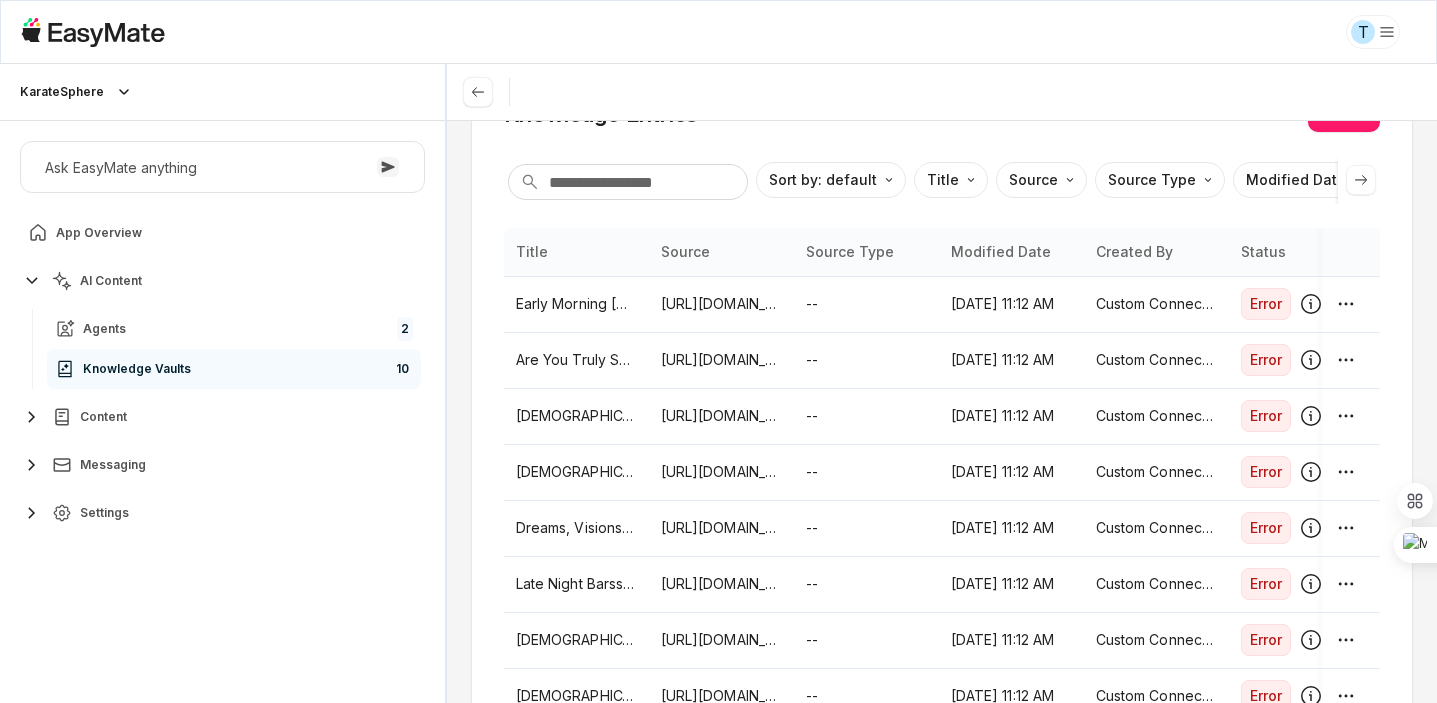 scroll, scrollTop: 118, scrollLeft: 0, axis: vertical 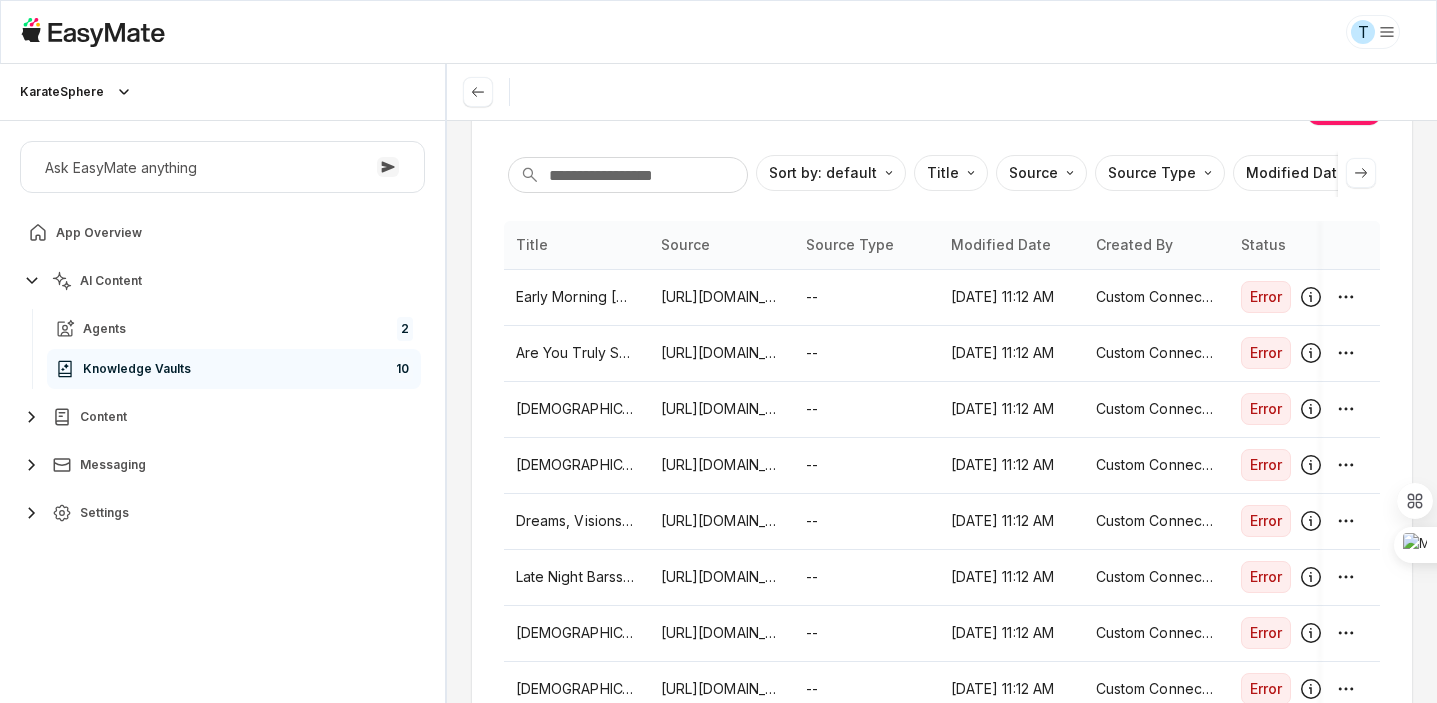 click 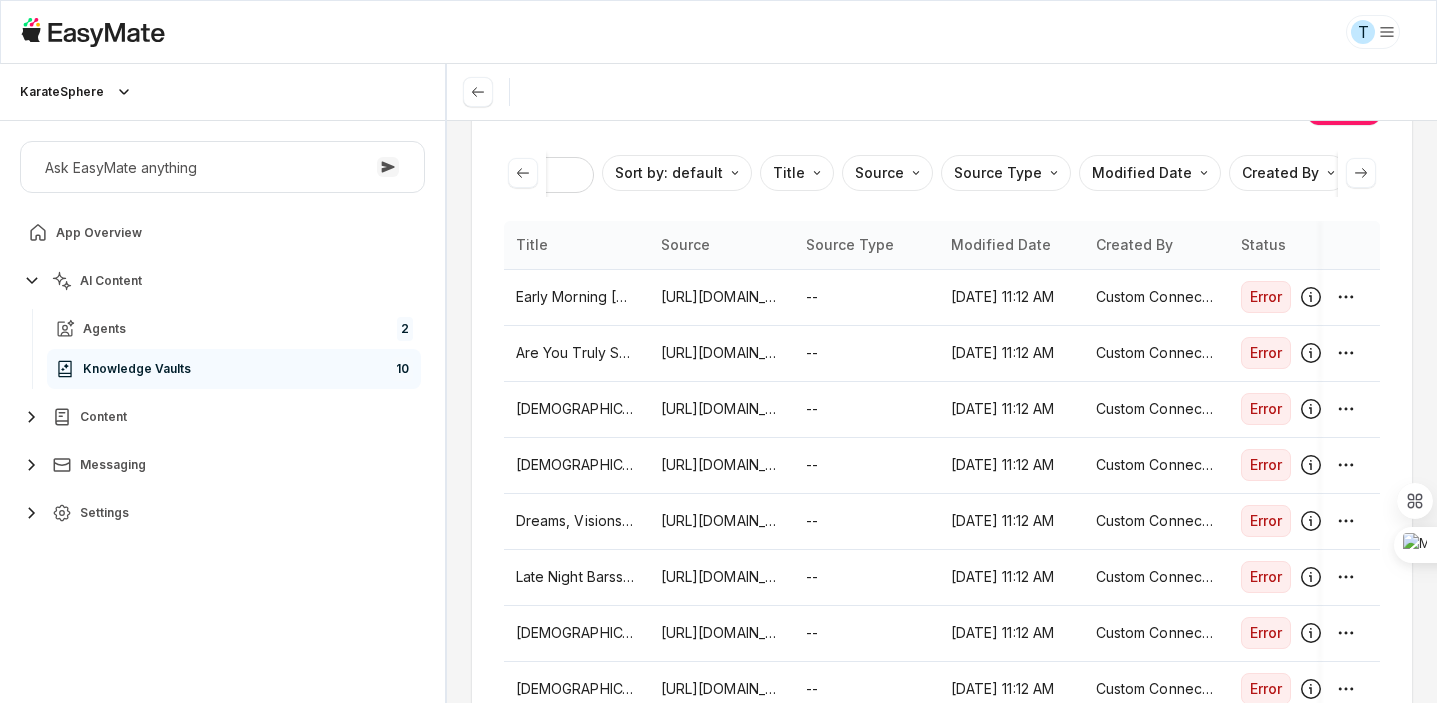 click 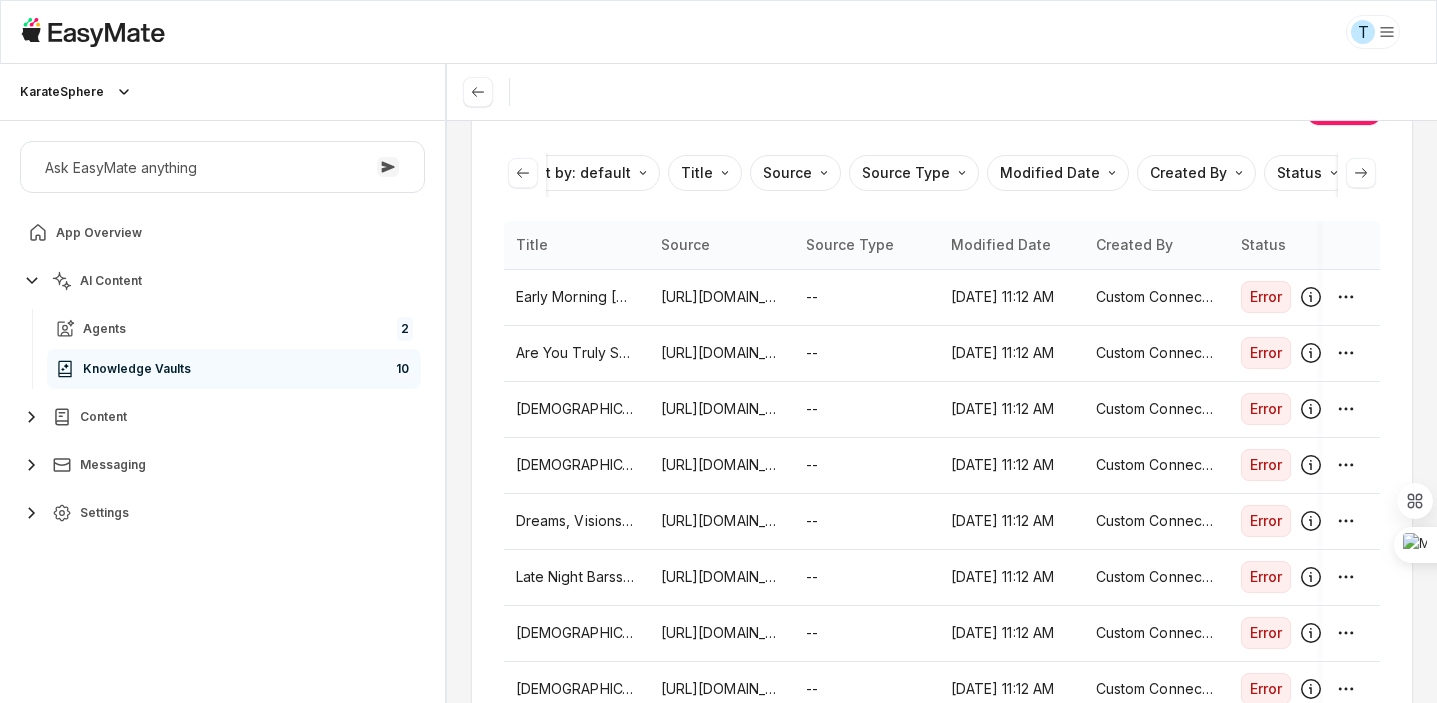 scroll, scrollTop: 0, scrollLeft: 247, axis: horizontal 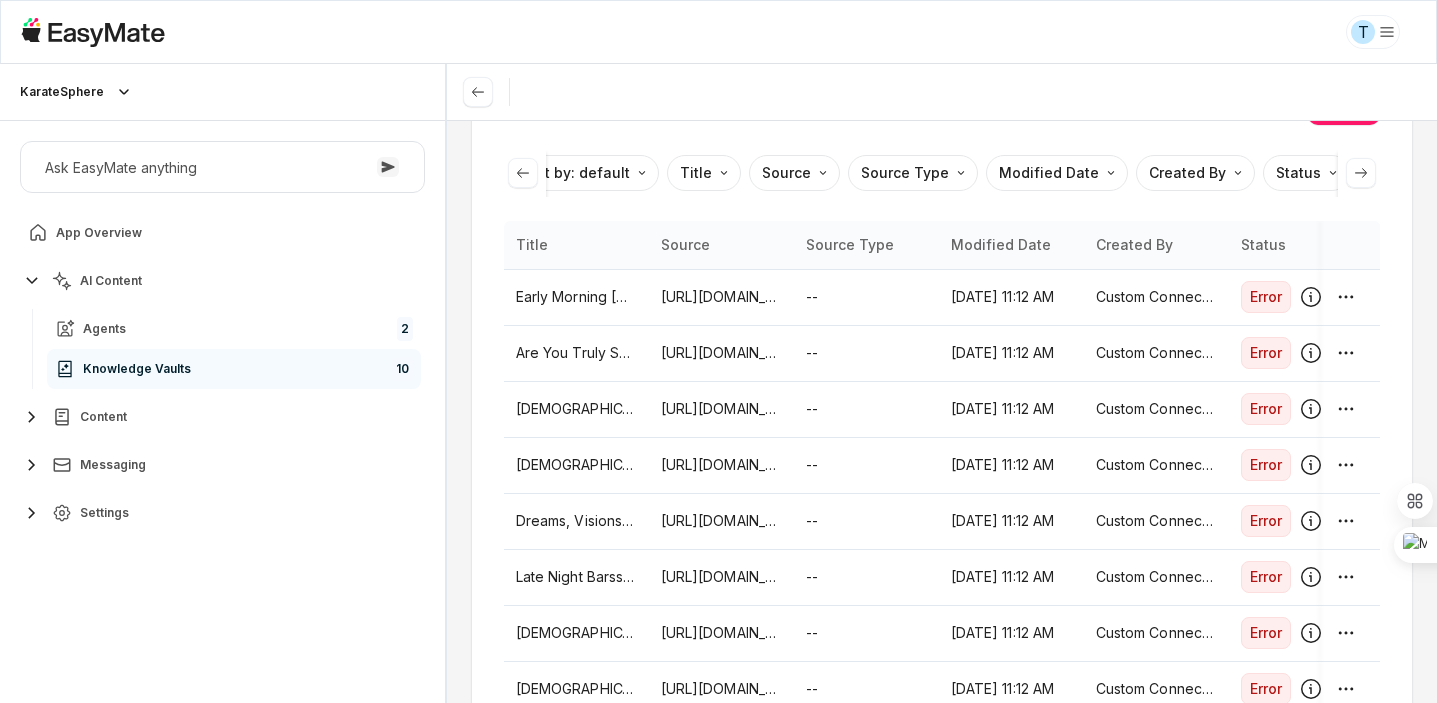 click 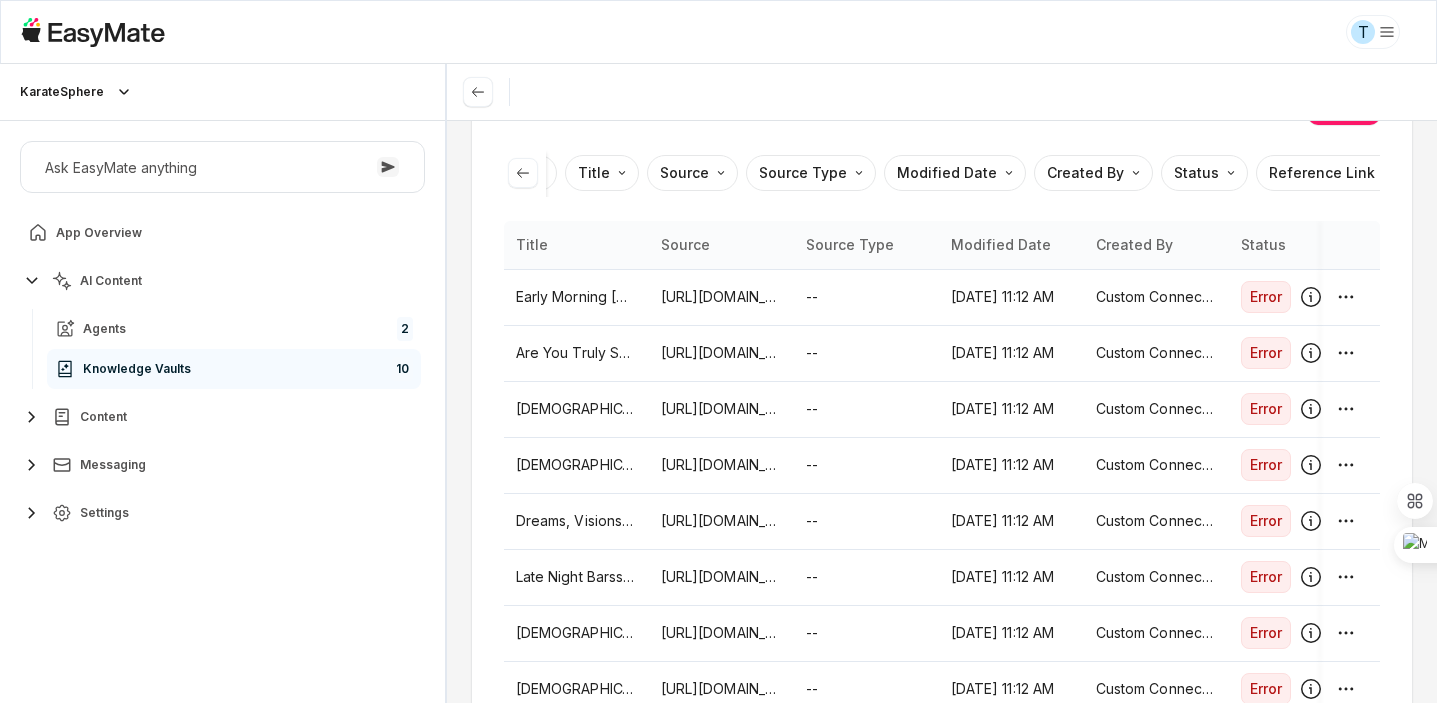 scroll, scrollTop: 0, scrollLeft: 351, axis: horizontal 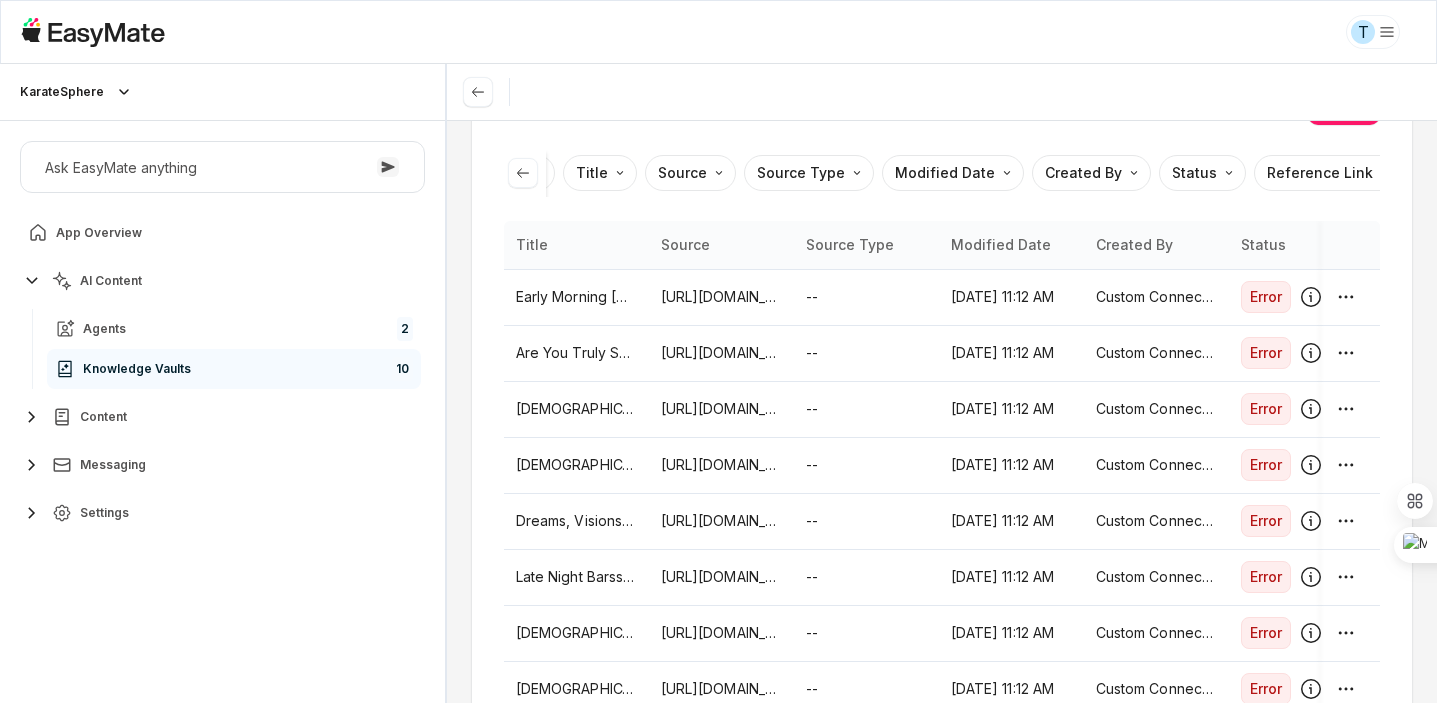click on "Sort by: default Direction Title Source Source Type Modified Date Created By Status Reference Link" at bounding box center [942, 173] 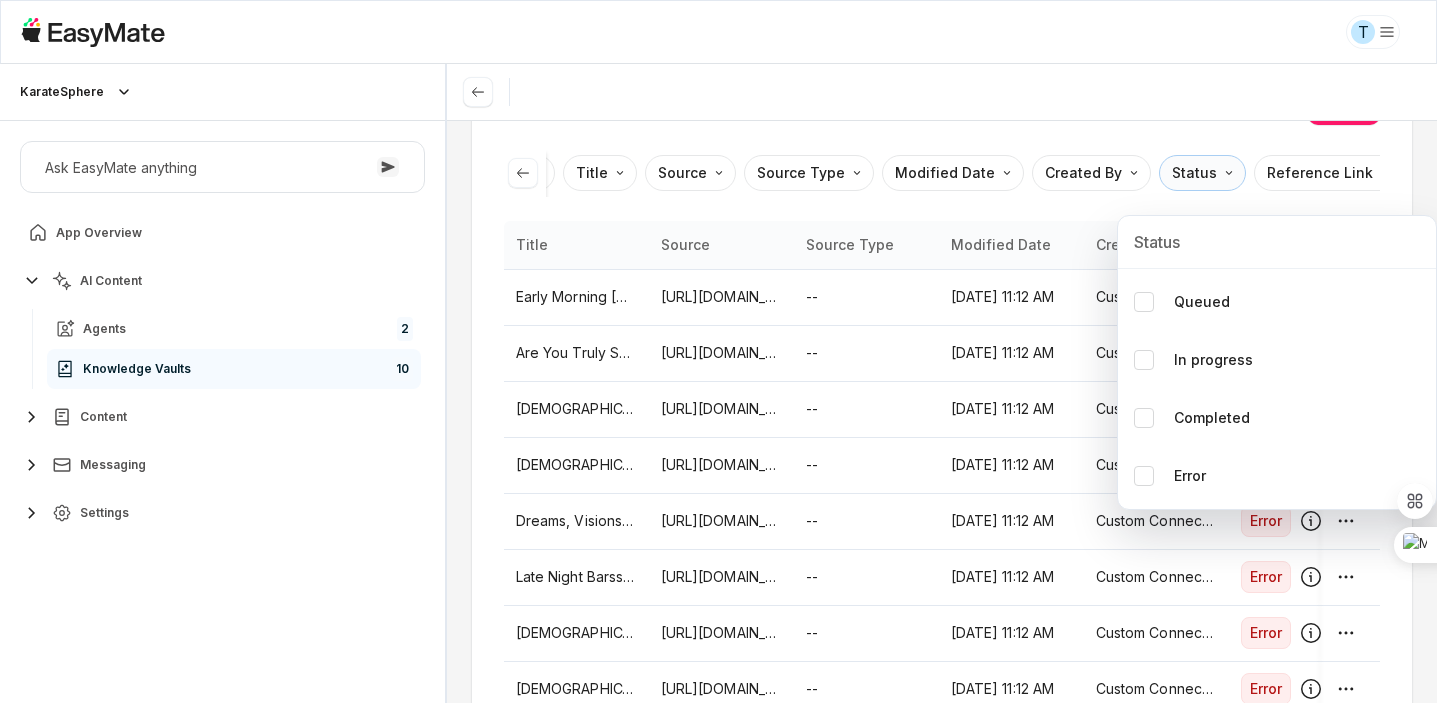 click on "T KarateSphere KarateSphere Ask EasyMate anything App Overview AI Content Agents 2 Knowledge Vaults 10 Content Messaging Settings B How can I help you [DATE]? Scroll to bottom Send Knowledge Vaults [[DATE]] [PERSON_NAME]'s ingestion 4 Creative -> Video -> Deep Dive Bible Class Knowledge Entries Add Sort by: default Direction Title Source Source Type Modified Date Created By Status Reference [PERSON_NAME] Source Source Type Modified Date Created By Status Early Morning [DEMOGRAPHIC_DATA] Time.mp4 [URL][DOMAIN_NAME] -- [DATE] 11:12 AM Custom Connector Error Are You Truly Saved_.mp4 [URL][DOMAIN_NAME] -- [DATE] 11:12 AM Custom Connector Error Bible Time.mp4 [URL][DOMAIN_NAME] -- [DATE] 11:12 AM Custom Connector Error [DEMOGRAPHIC_DATA] Q & A.mp4 -- [DATE] 11:12 AM Custom Connector Error -- Error -- Error" at bounding box center [718, 351] 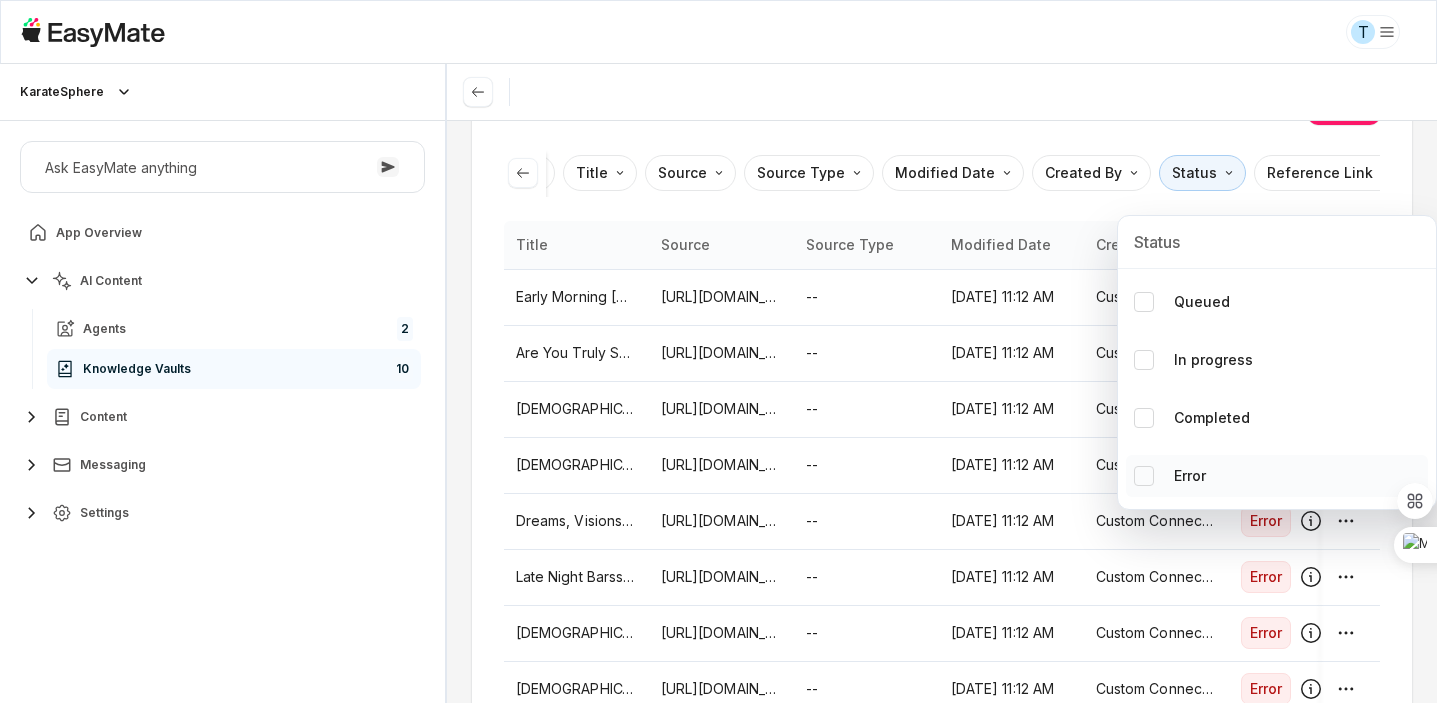 click at bounding box center (1144, 476) 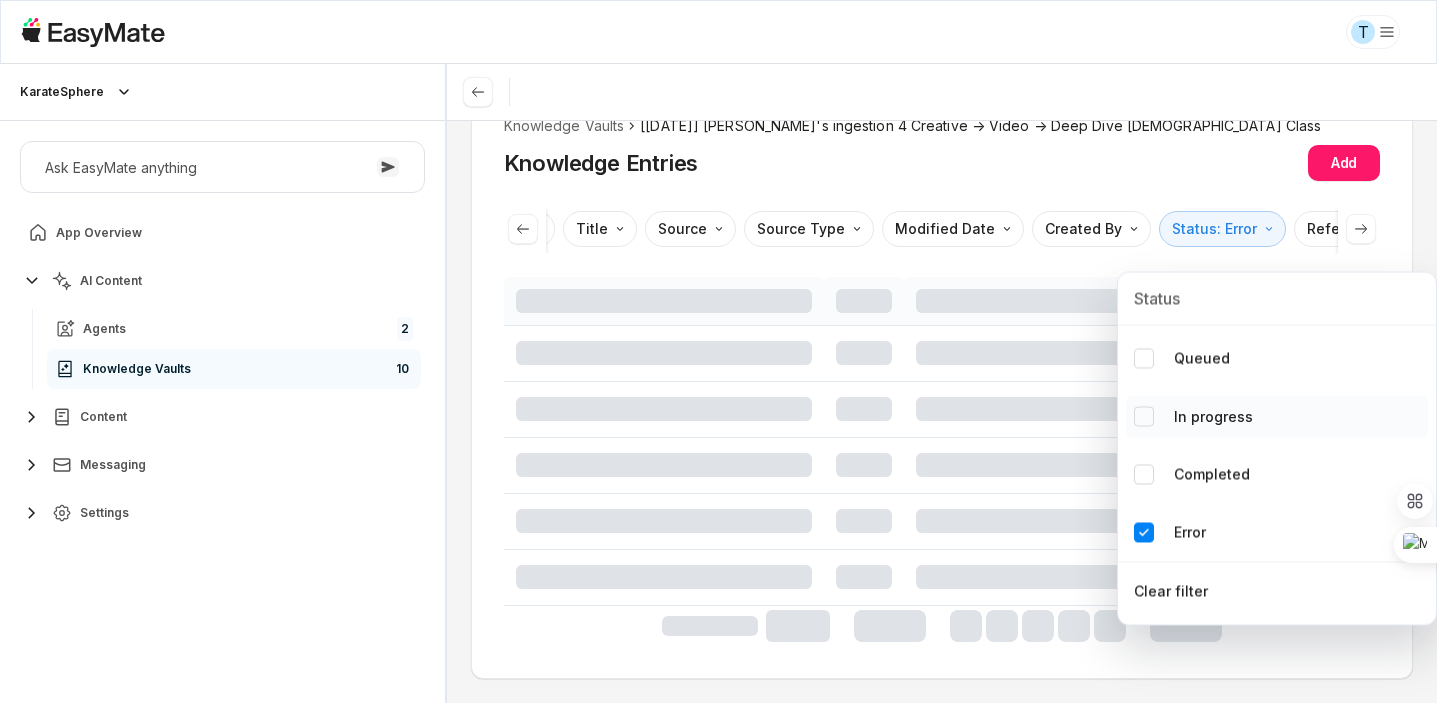 scroll, scrollTop: 61, scrollLeft: 0, axis: vertical 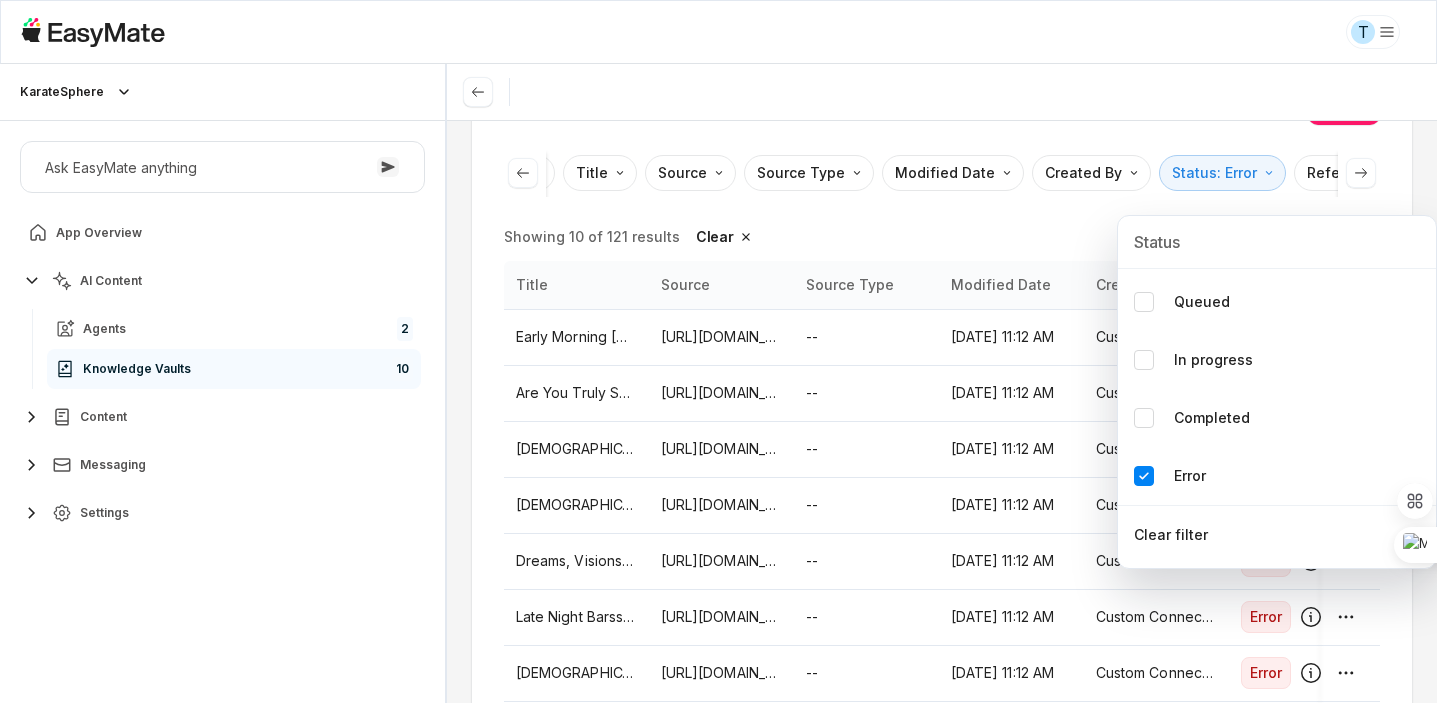 click on "T KarateSphere KarateSphere Ask EasyMate anything App Overview AI Content Agents 2 Knowledge Vaults 10 Content Messaging Settings B How can I help you [DATE]? Scroll to bottom Send Knowledge Vaults [[DATE]] [PERSON_NAME]'s ingestion 4 Creative -> Video -> Deep Dive Bible Class Knowledge Entries Add Sort by: default Direction Title Source Source Type Modified Date Created By Status: Error Reference Link Showing 10 of 121 results Clear Title Source Source Type Modified Date Created By Status Early Morning [DEMOGRAPHIC_DATA] Time.mp4 [URL][DOMAIN_NAME] -- [DATE] 11:12 AM Custom Connector Error Are You Truly Saved_.mp4 [URL][DOMAIN_NAME] -- [DATE] 11:12 AM Custom Connector Error Bible Time.mp4 [URL][DOMAIN_NAME] -- [DATE] 11:12 AM Custom Connector Error [DEMOGRAPHIC_DATA] Q & A.mp4 -- [DATE] 11:12 AM --" at bounding box center (718, 351) 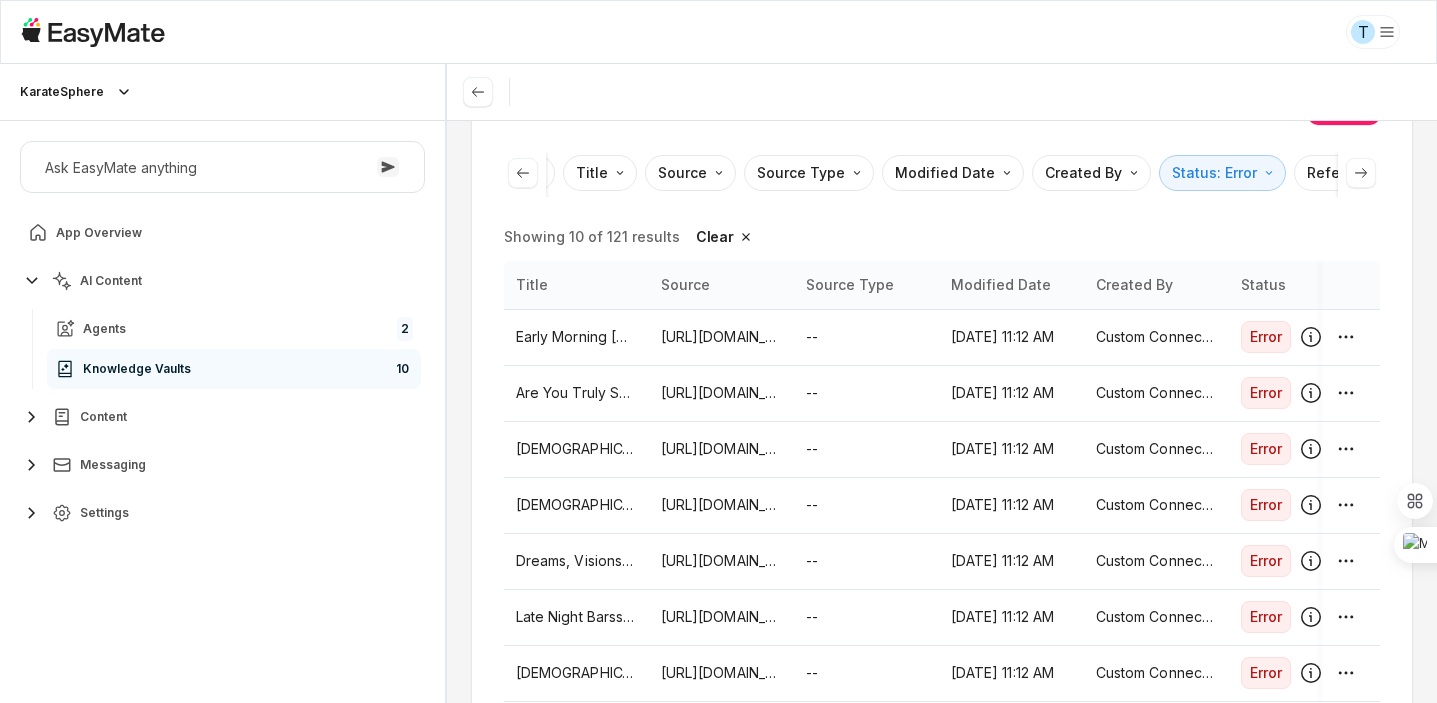 scroll, scrollTop: 0, scrollLeft: 0, axis: both 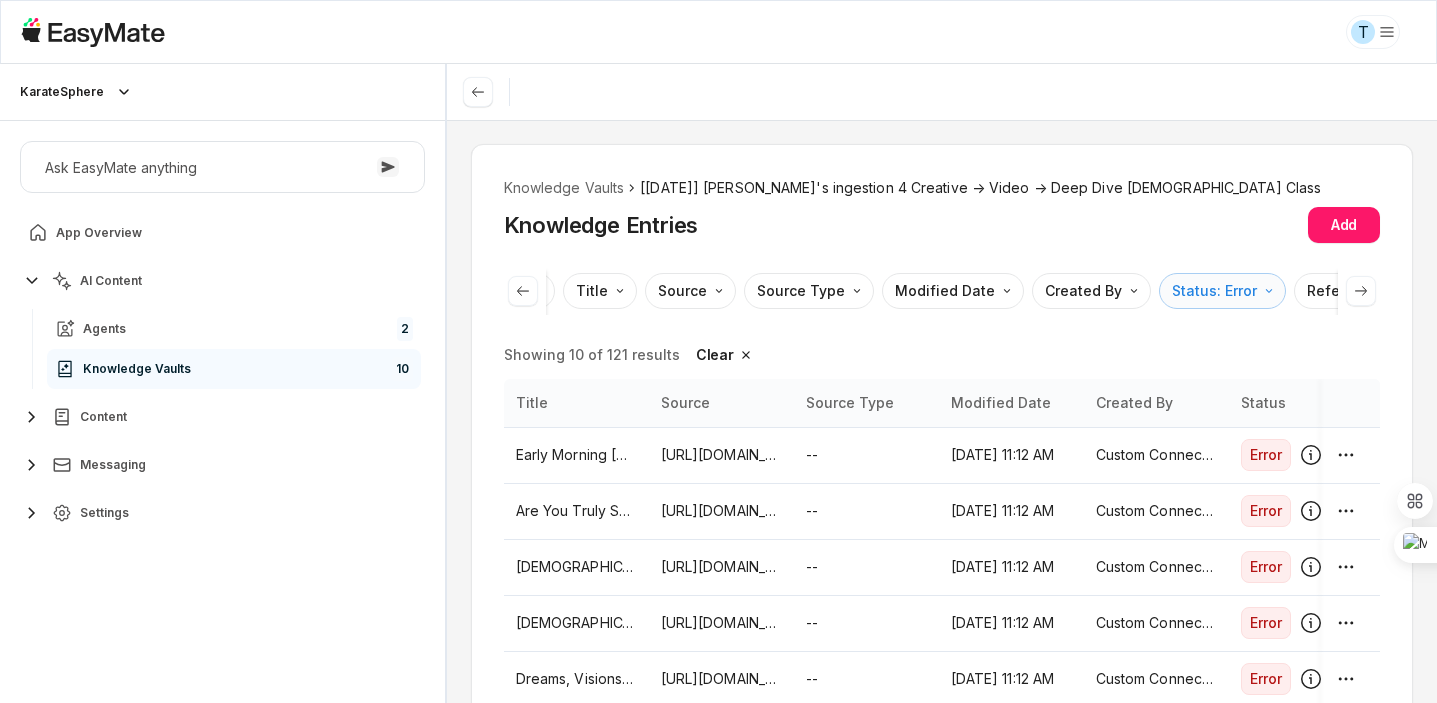 click on "T KarateSphere KarateSphere Ask EasyMate anything App Overview AI Content Agents 2 Knowledge Vaults 10 Content Messaging Settings B How can I help you [DATE]? Scroll to bottom Send Knowledge Vaults [[DATE]] [PERSON_NAME]'s ingestion 4 Creative -> Video -> Deep Dive Bible Class Knowledge Entries Add Sort by: default Direction Title Source Source Type Modified Date Created By Status: Error Reference Link Showing 10 of 121 results Clear Title Source Source Type Modified Date Created By Status Early Morning [DEMOGRAPHIC_DATA] Time.mp4 [URL][DOMAIN_NAME] -- [DATE] 11:12 AM Custom Connector Error Are You Truly Saved_.mp4 [URL][DOMAIN_NAME] -- [DATE] 11:12 AM Custom Connector Error Bible Time.mp4 [URL][DOMAIN_NAME] -- [DATE] 11:12 AM Custom Connector Error [DEMOGRAPHIC_DATA] Q & A.mp4 -- [DATE] 11:12 AM --" at bounding box center [718, 351] 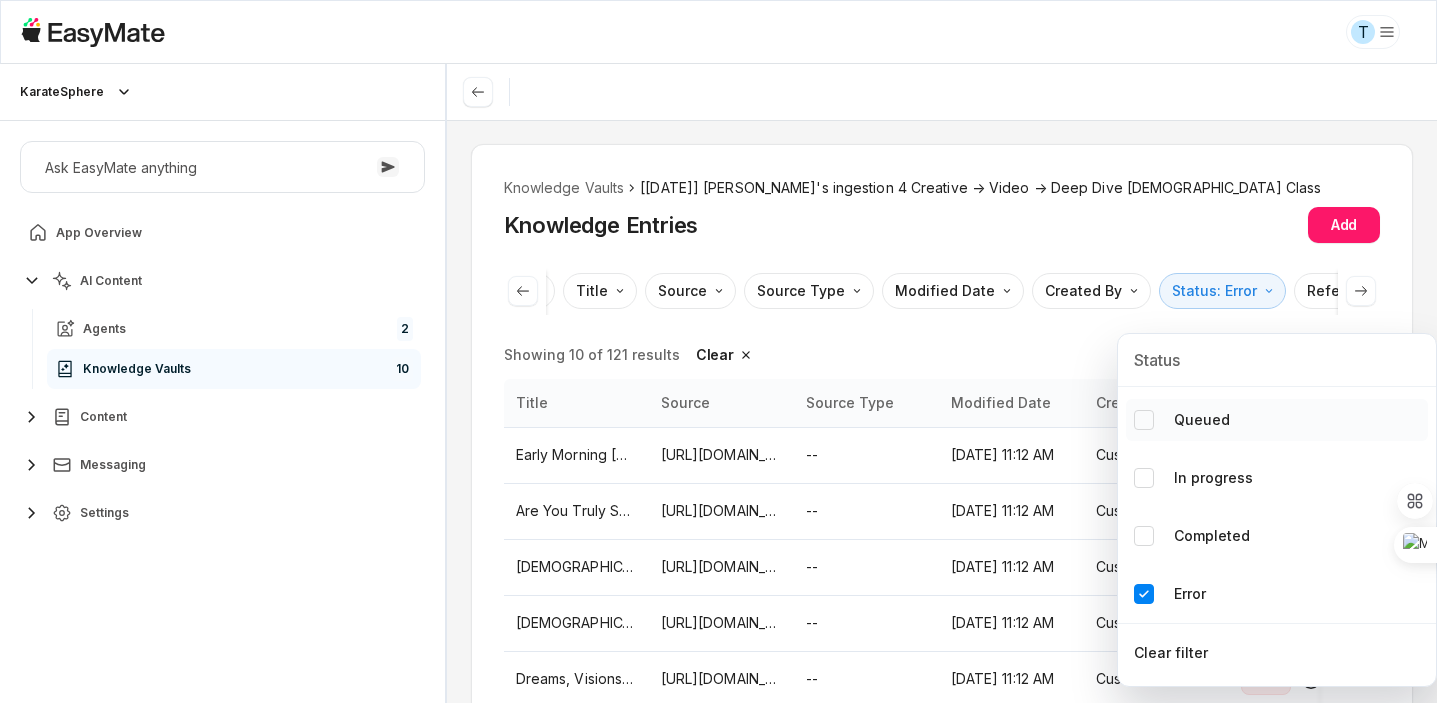 click on "Queued" at bounding box center [1202, 420] 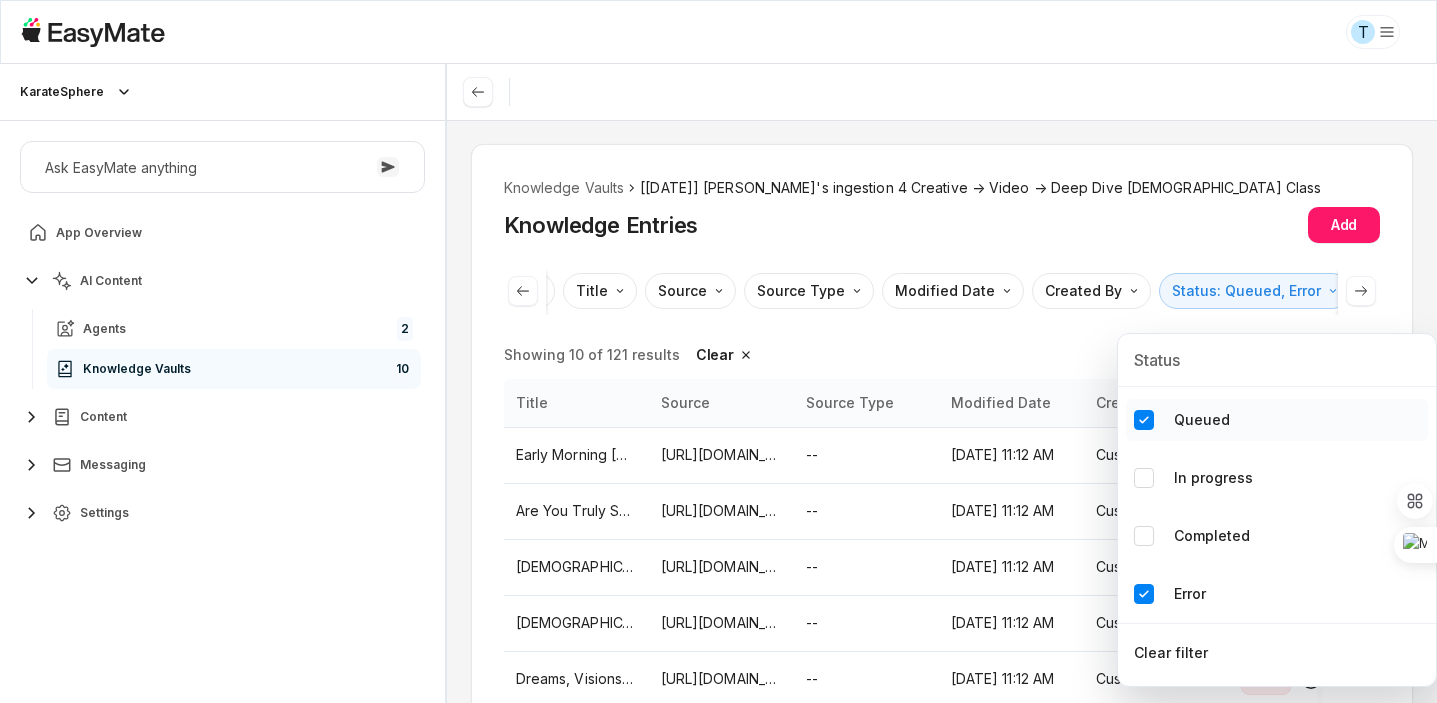 click on "Queued" at bounding box center (1202, 420) 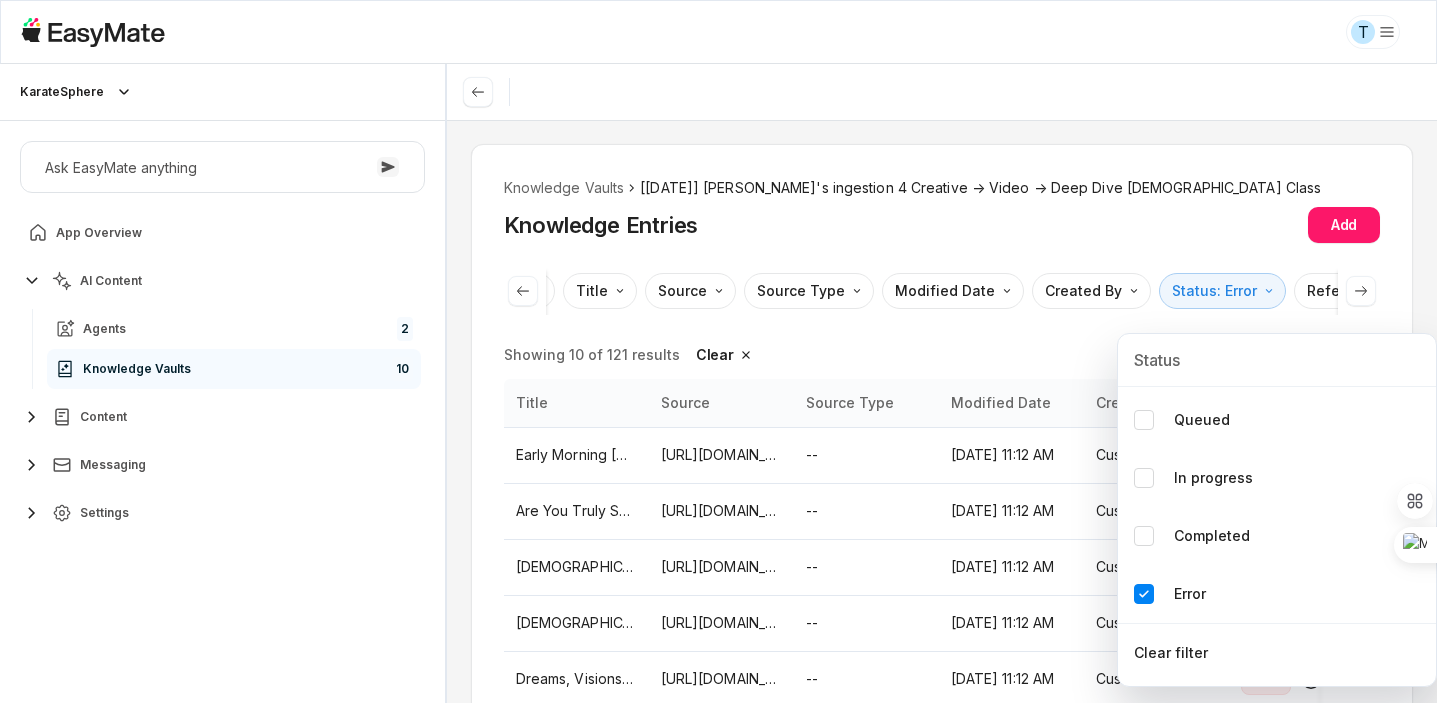 click on "T KarateSphere KarateSphere Ask EasyMate anything App Overview AI Content Agents 2 Knowledge Vaults 10 Content Messaging Settings B How can I help you [DATE]? Scroll to bottom Send Knowledge Vaults [[DATE]] [PERSON_NAME]'s ingestion 4 Creative -> Video -> Deep Dive Bible Class Knowledge Entries Add Sort by: default Direction Title Source Source Type Modified Date Created By Status: Error Reference Link Showing 10 of 121 results Clear Title Source Source Type Modified Date Created By Status Early Morning [DEMOGRAPHIC_DATA] Time.mp4 [URL][DOMAIN_NAME] -- [DATE] 11:12 AM Custom Connector Error Are You Truly Saved_.mp4 [URL][DOMAIN_NAME] -- [DATE] 11:12 AM Custom Connector Error Bible Time.mp4 [URL][DOMAIN_NAME] -- [DATE] 11:12 AM Custom Connector Error [DEMOGRAPHIC_DATA] Q & A.mp4 -- [DATE] 11:12 AM --" at bounding box center (718, 351) 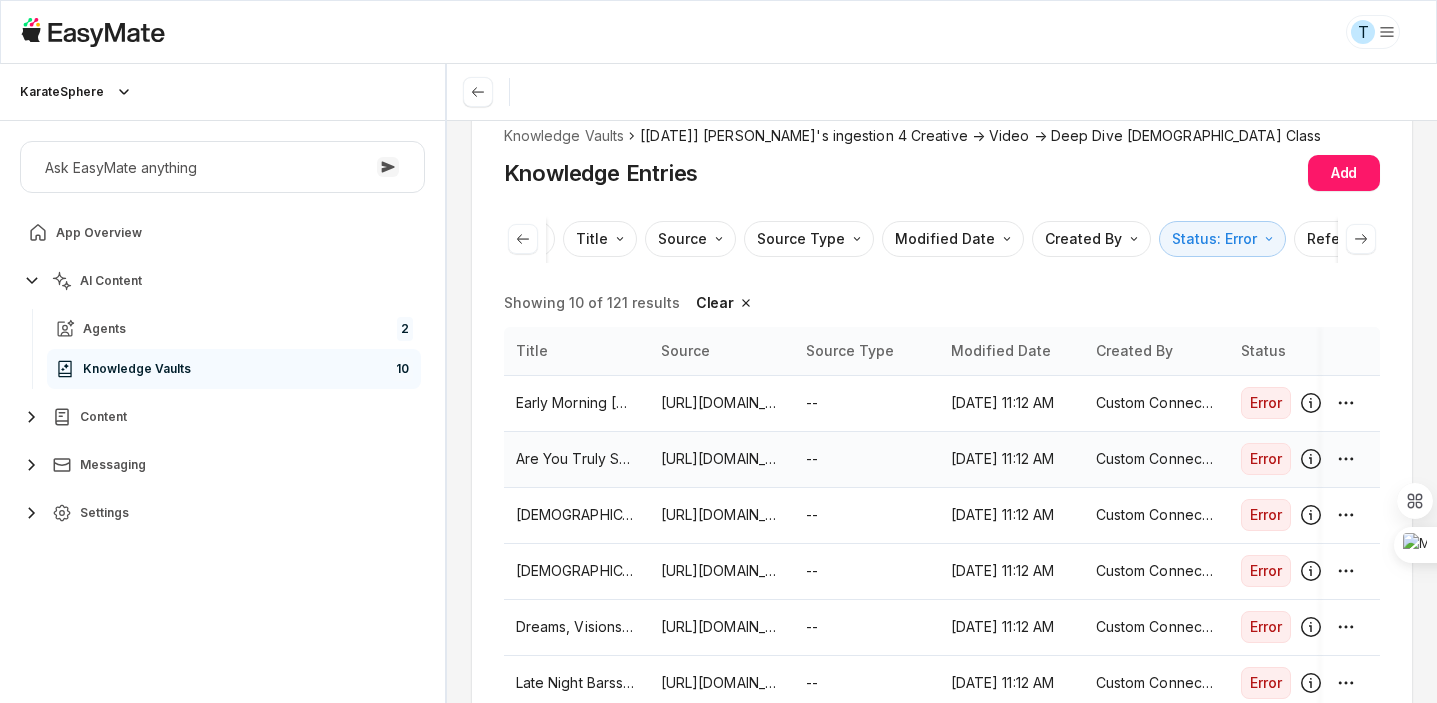 scroll, scrollTop: 69, scrollLeft: 0, axis: vertical 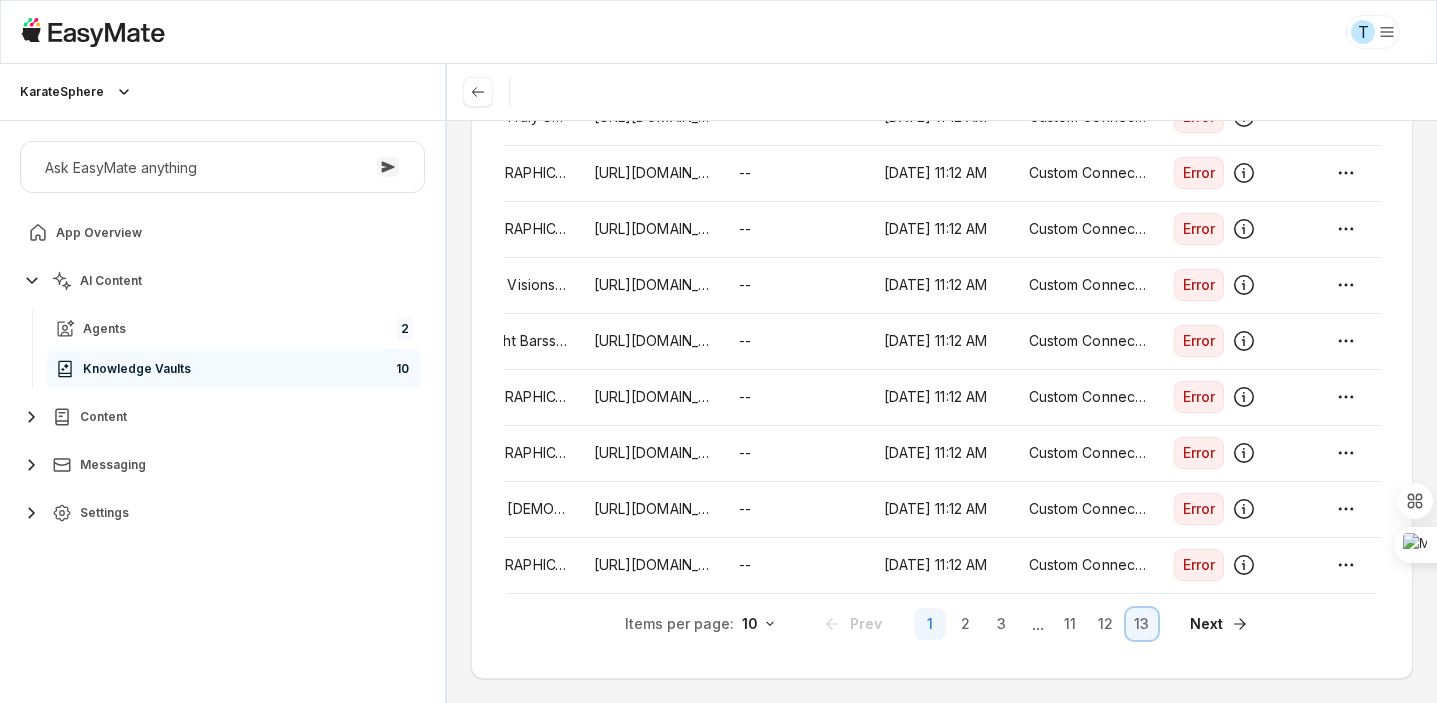 click on "13" at bounding box center [1142, 624] 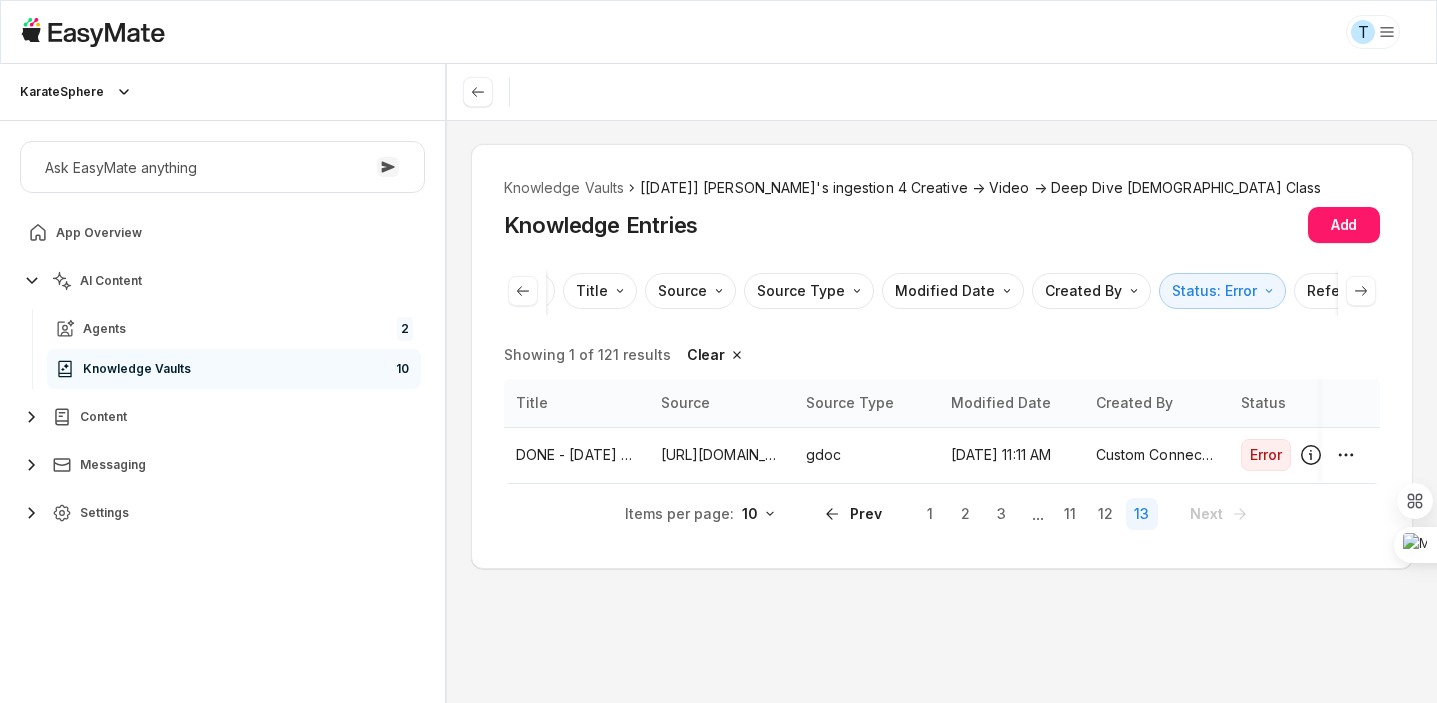 scroll, scrollTop: 0, scrollLeft: 0, axis: both 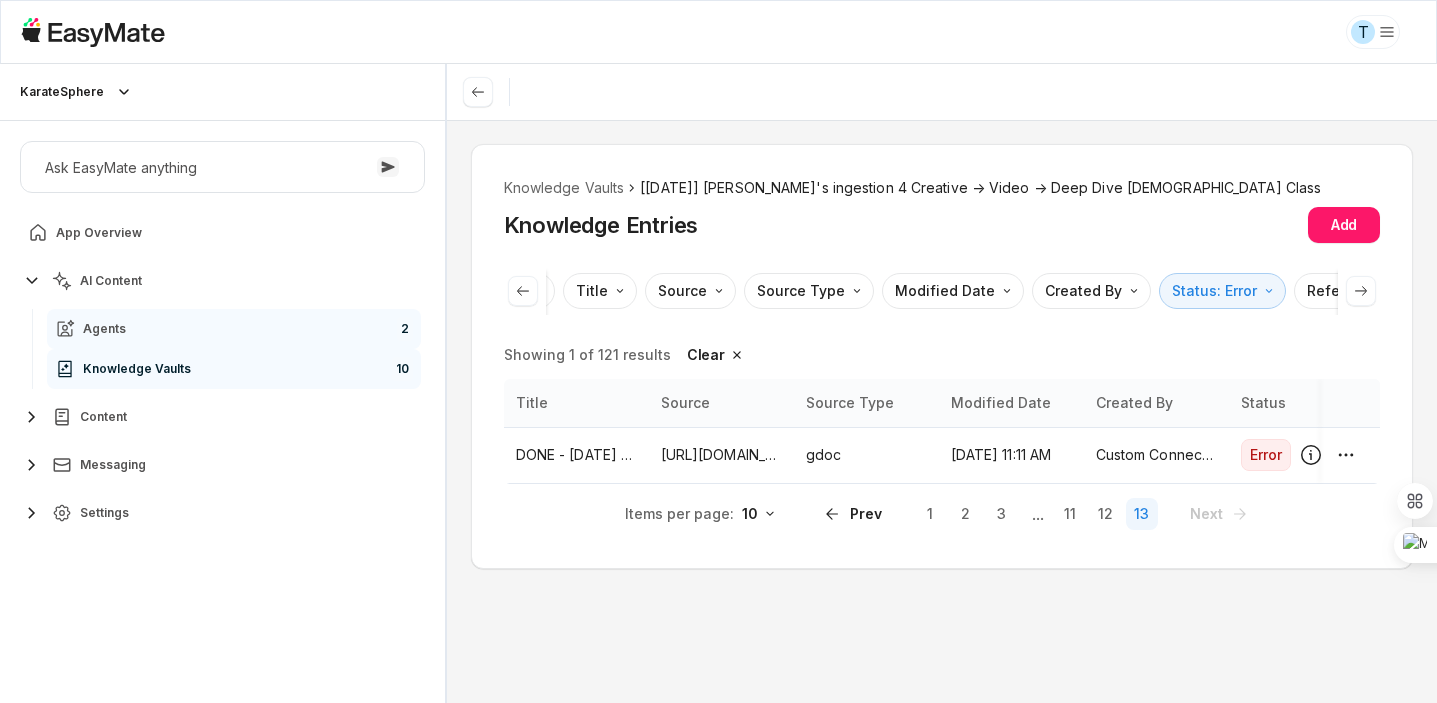click on "Agents 2" at bounding box center [234, 329] 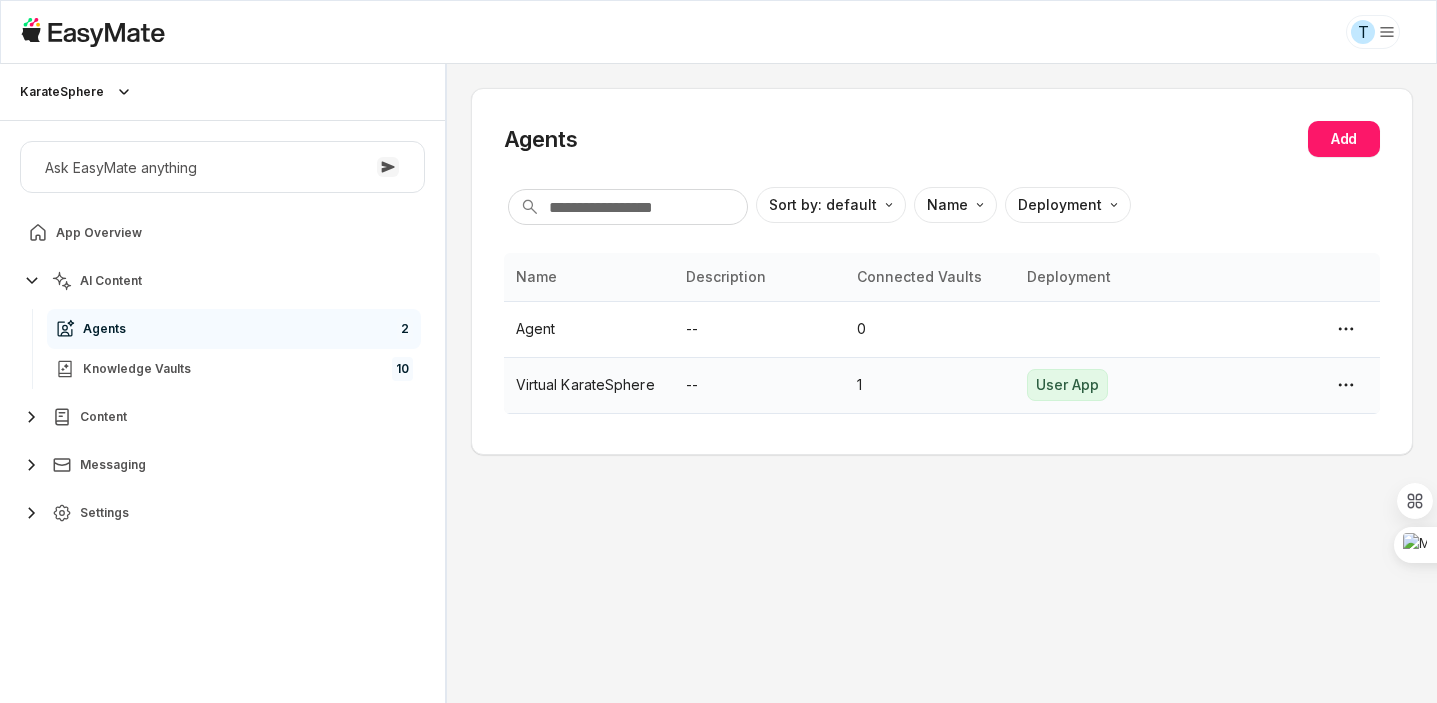 click on "Virtual KarateSphere" at bounding box center (589, 385) 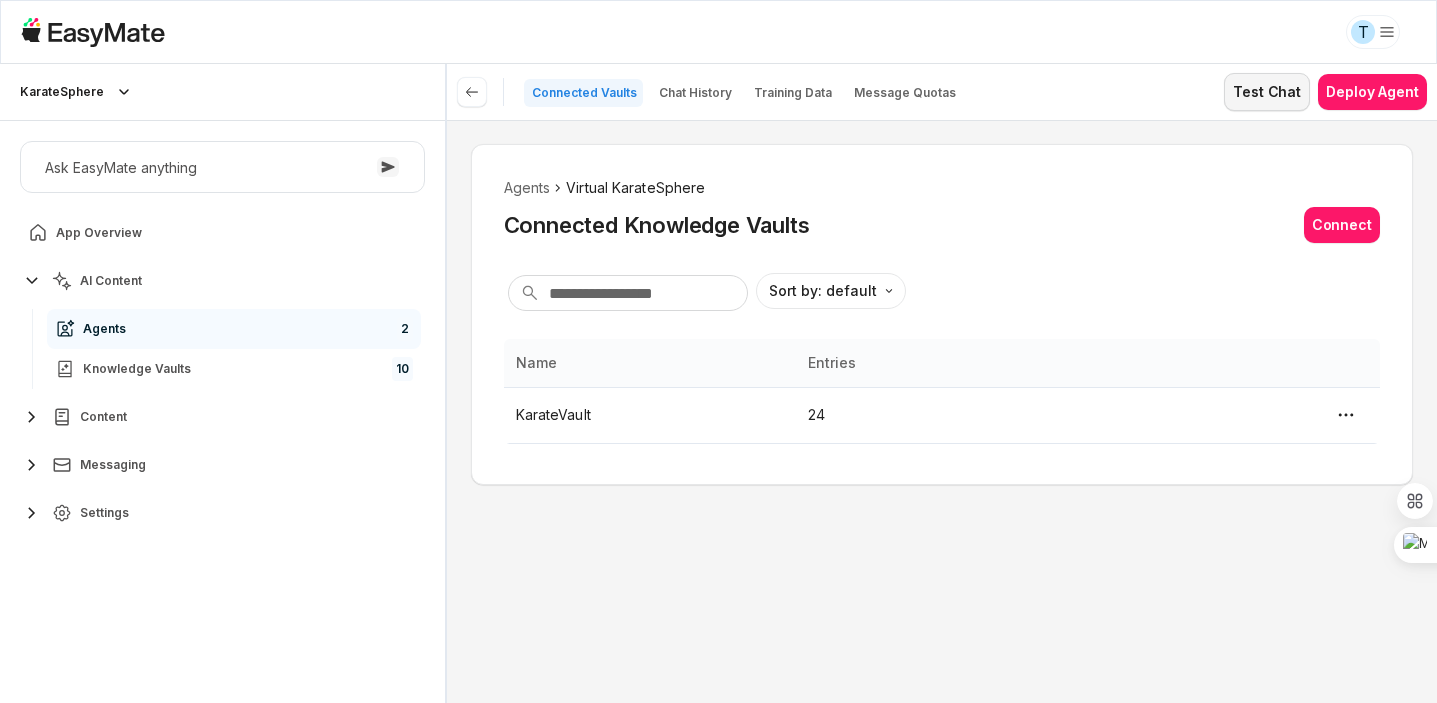 click on "Test Chat" at bounding box center (1267, 92) 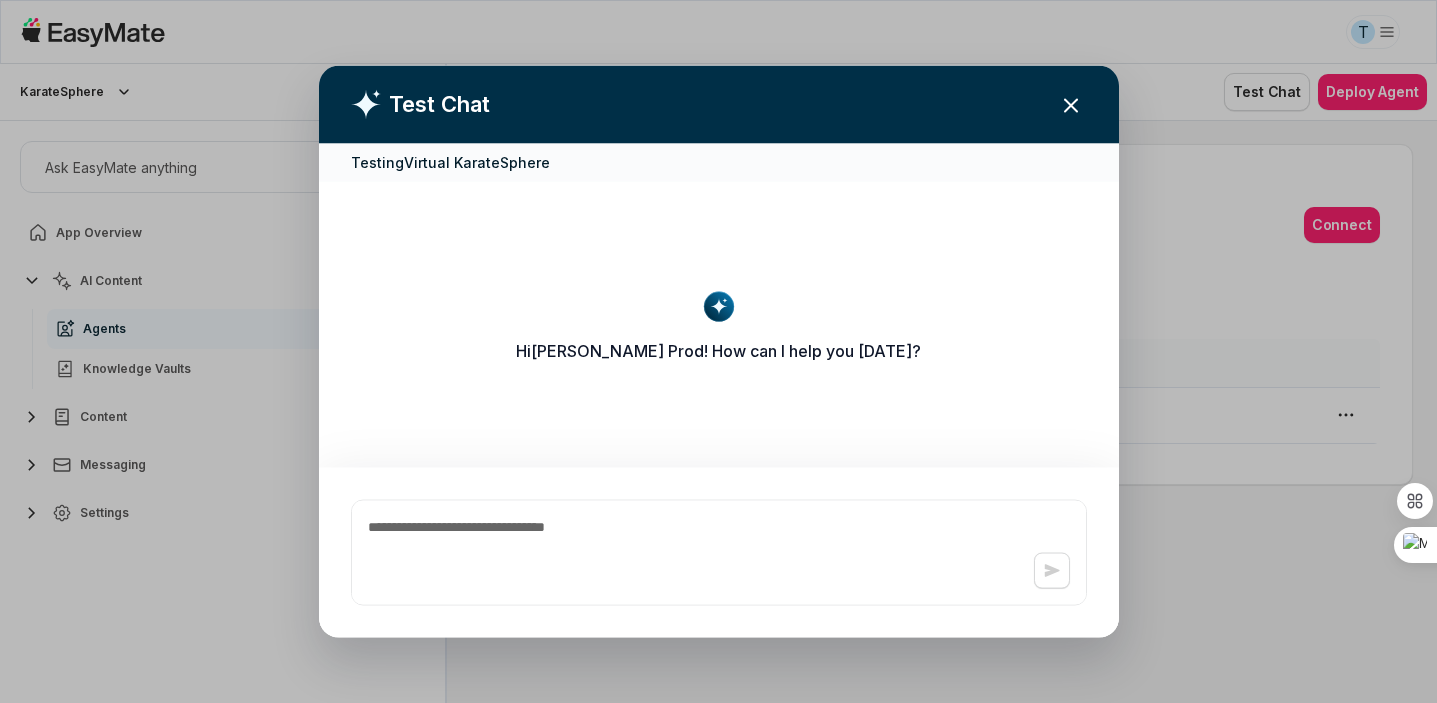 type on "*" 